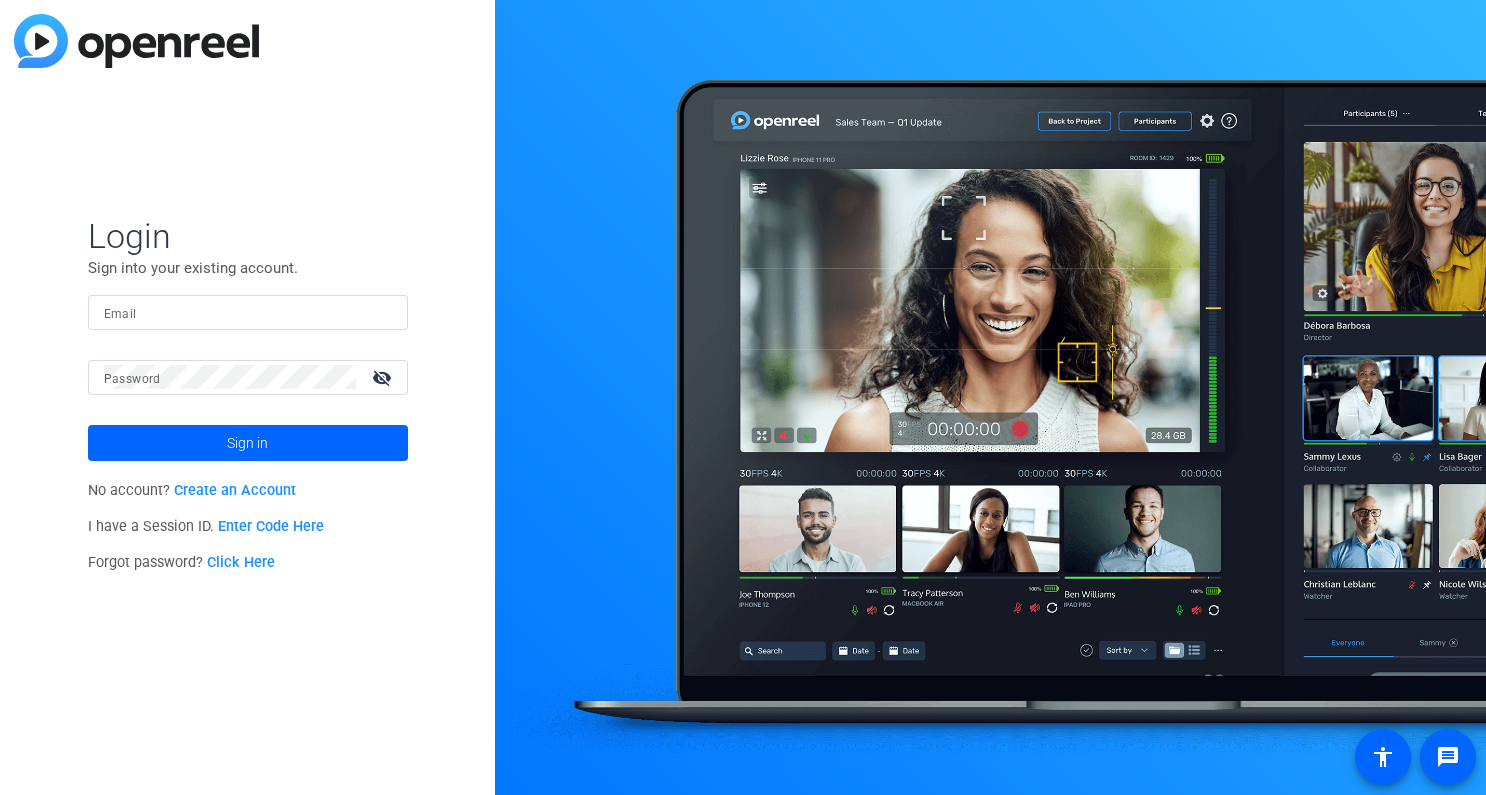 scroll, scrollTop: 0, scrollLeft: 0, axis: both 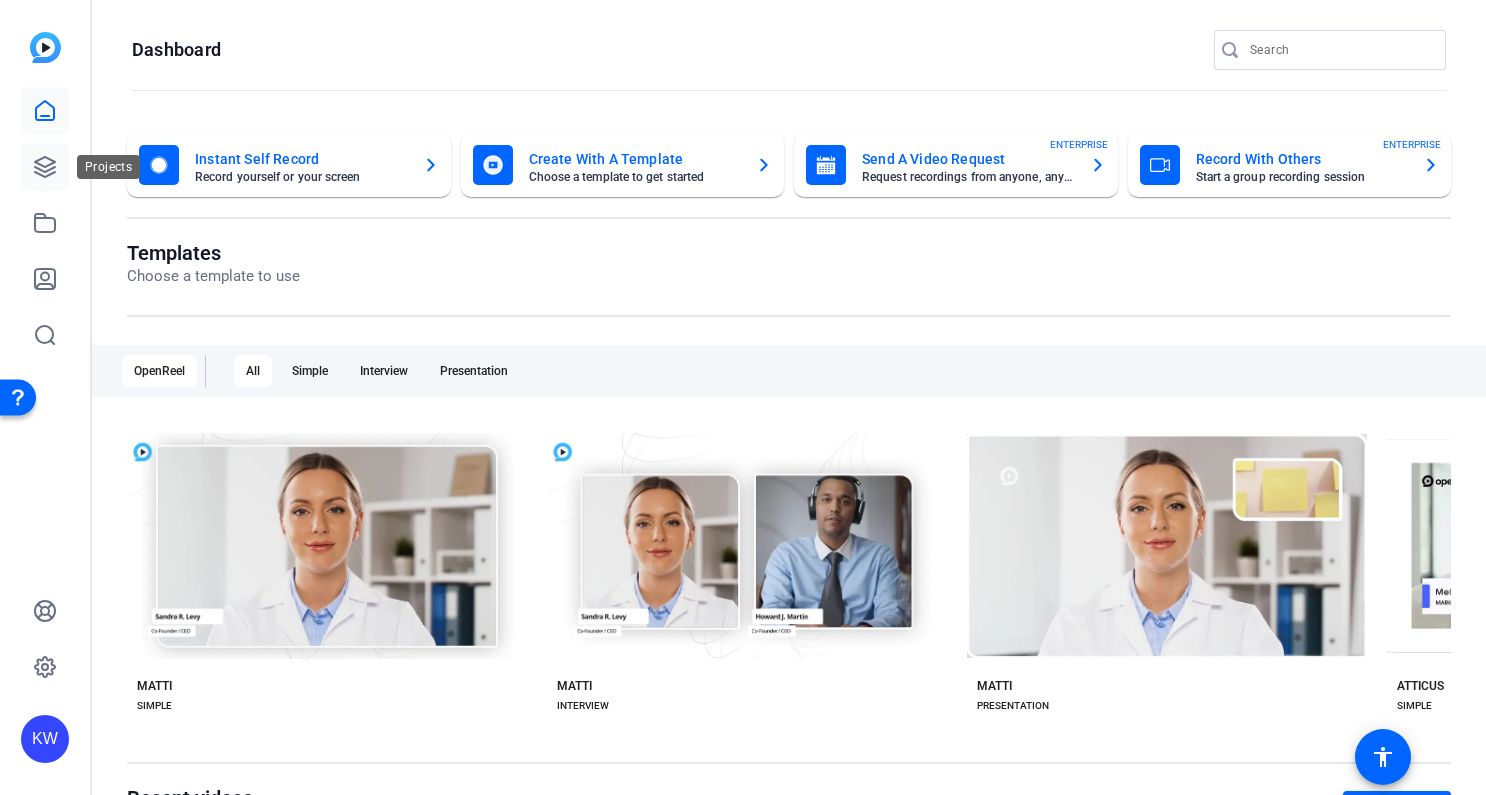 click 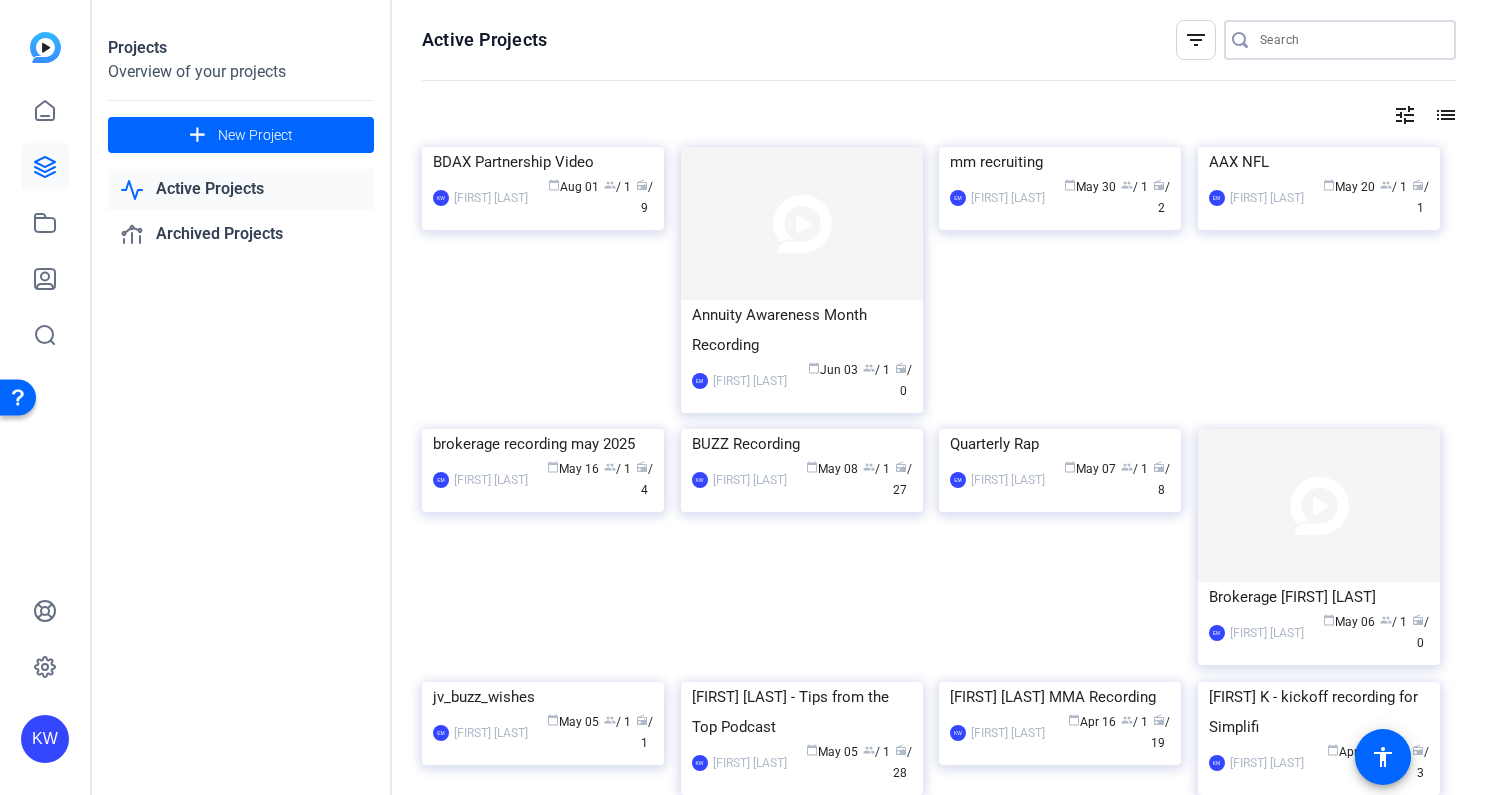 click at bounding box center [1350, 40] 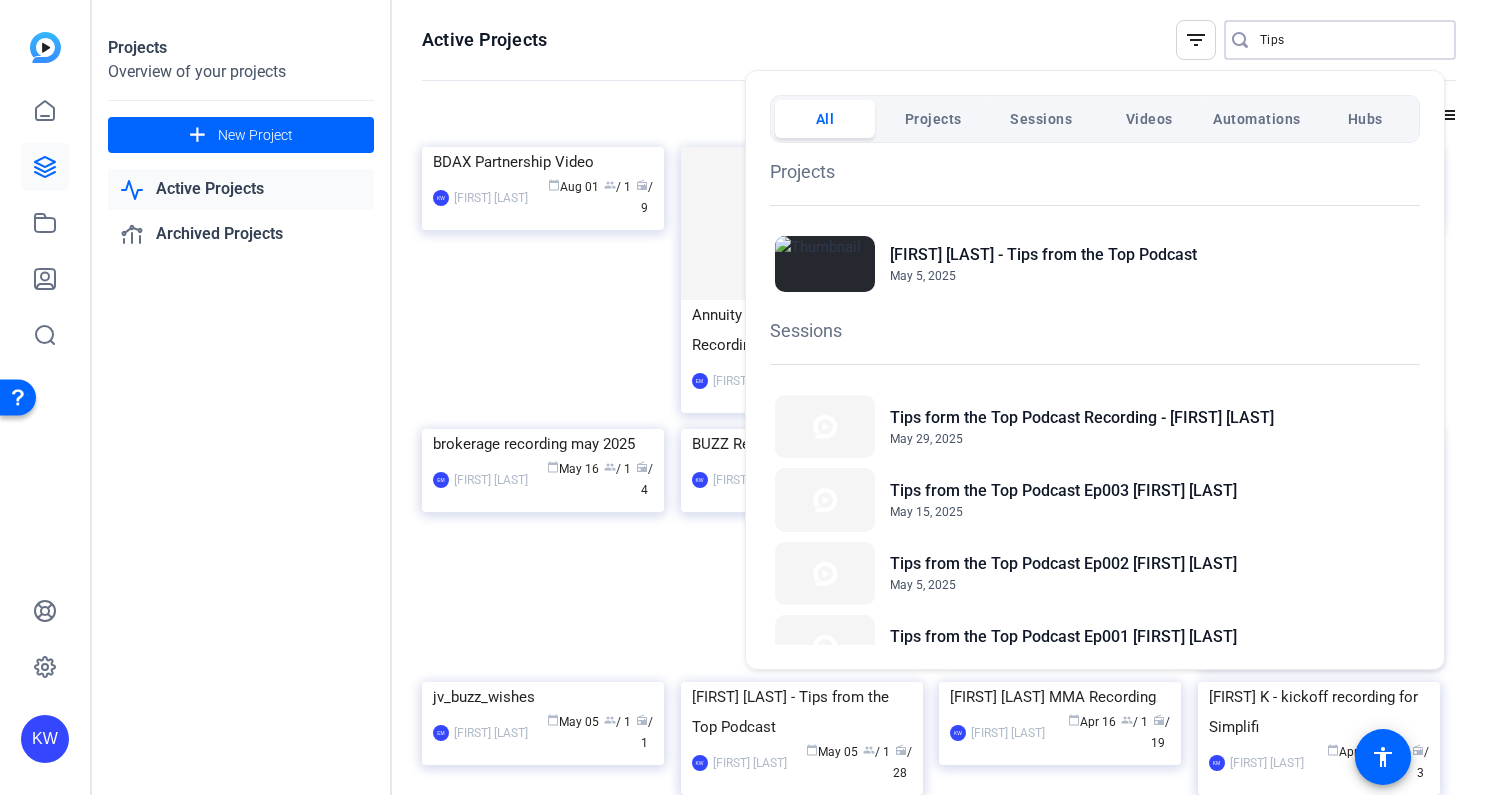 type on "Tips" 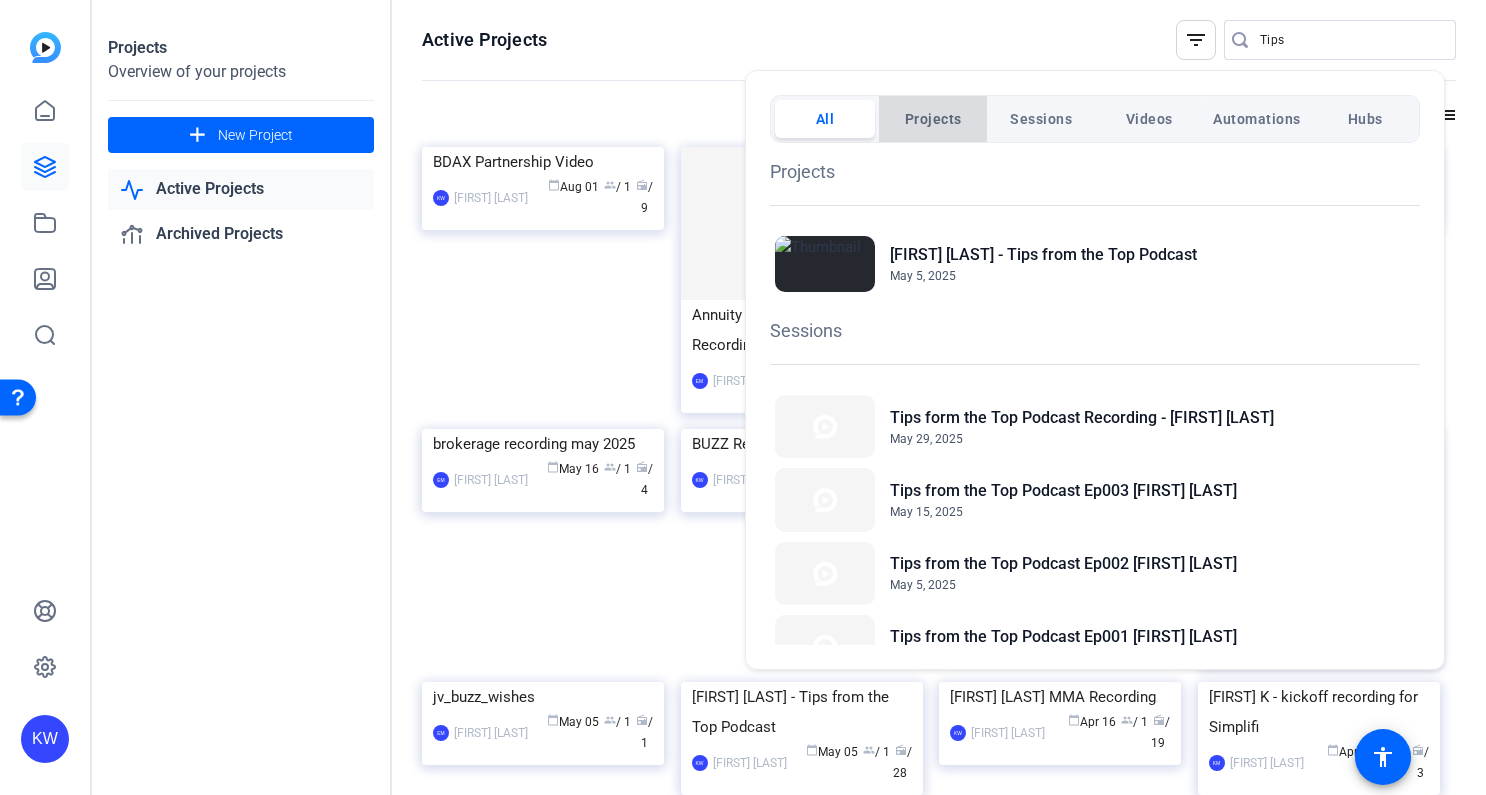 click on "Projects" at bounding box center [933, 119] 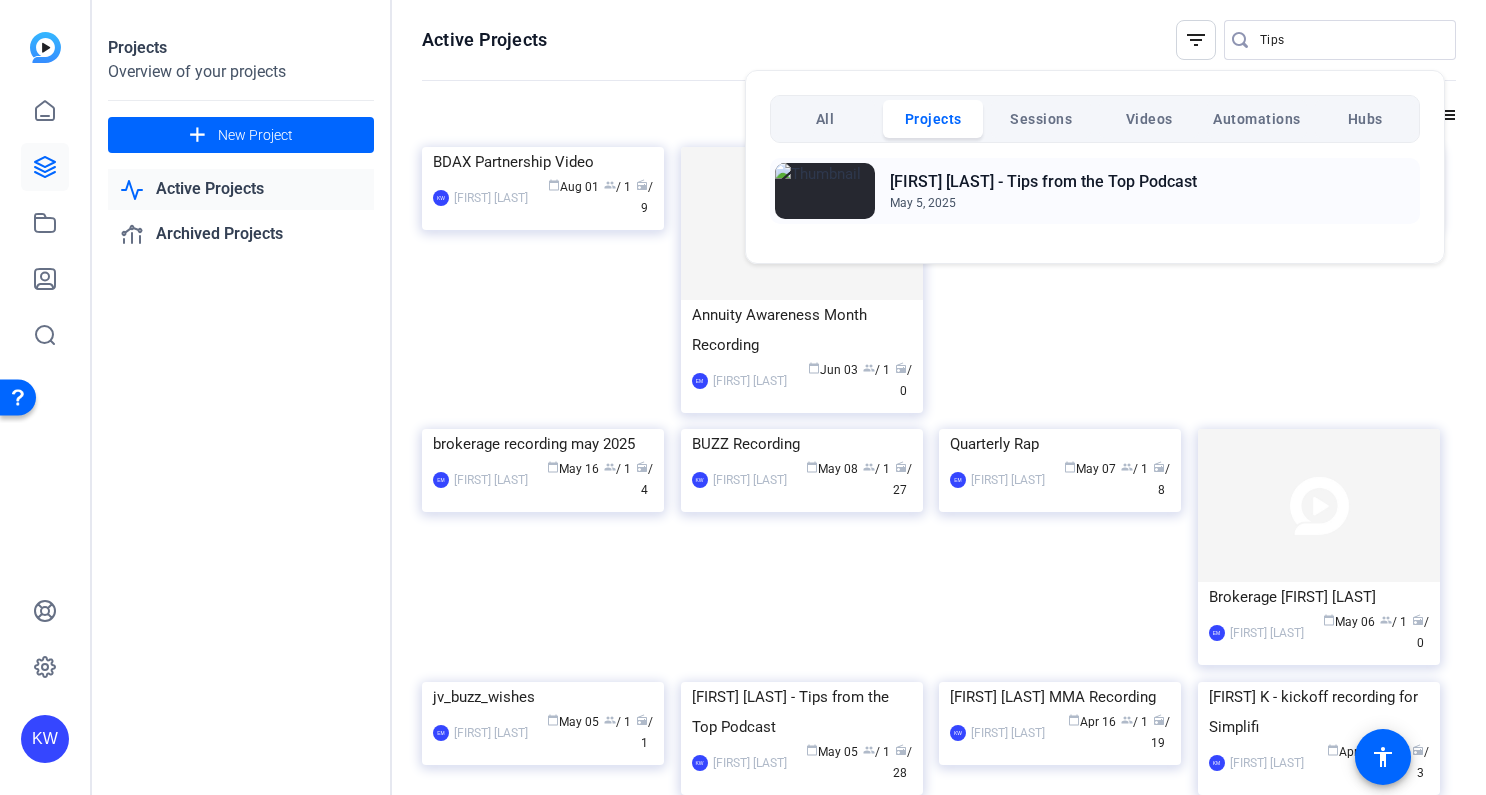 click on "Joe Mallee - Tips from the Top Podcast" at bounding box center (1043, 182) 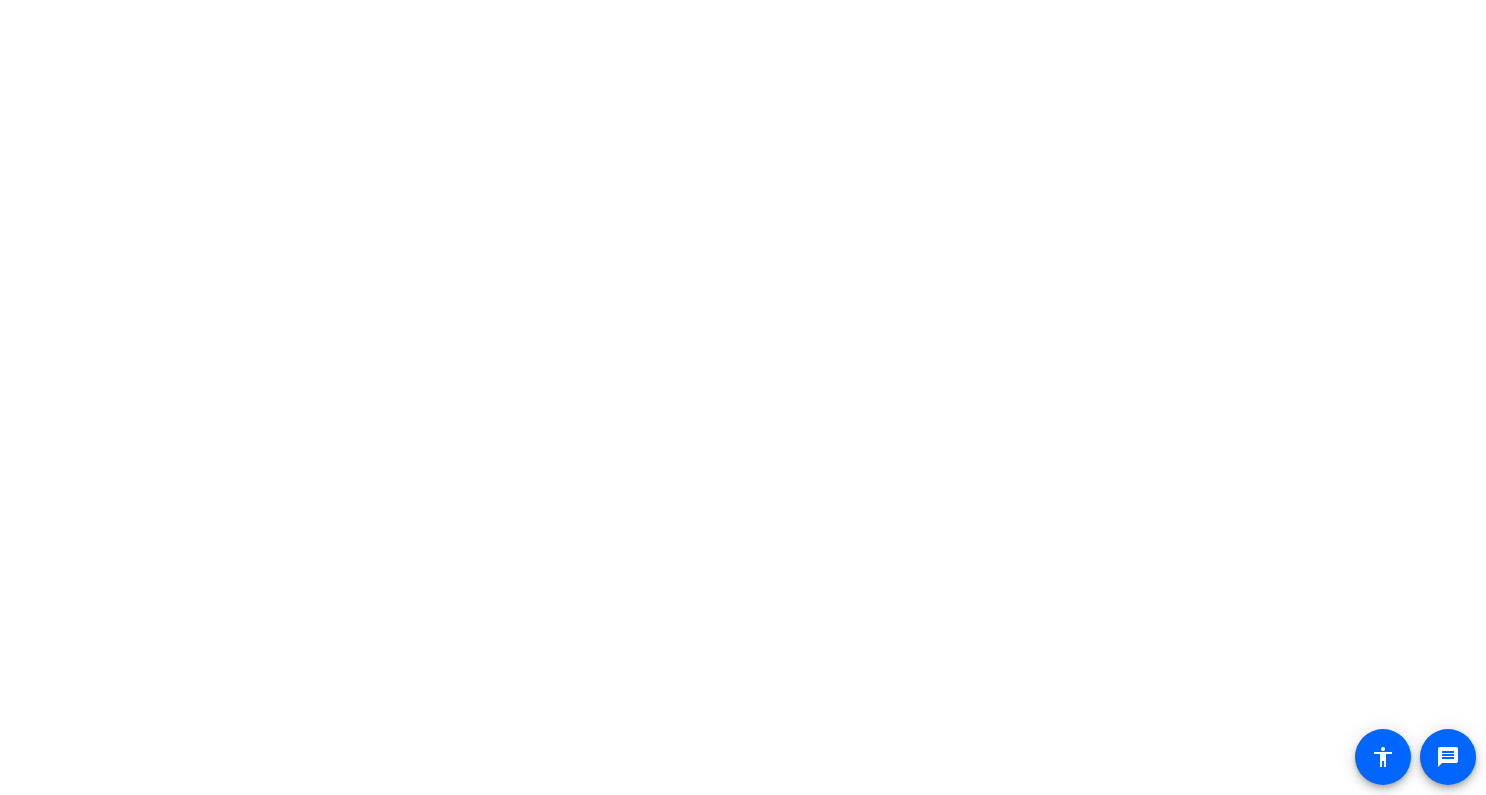 scroll, scrollTop: 0, scrollLeft: 0, axis: both 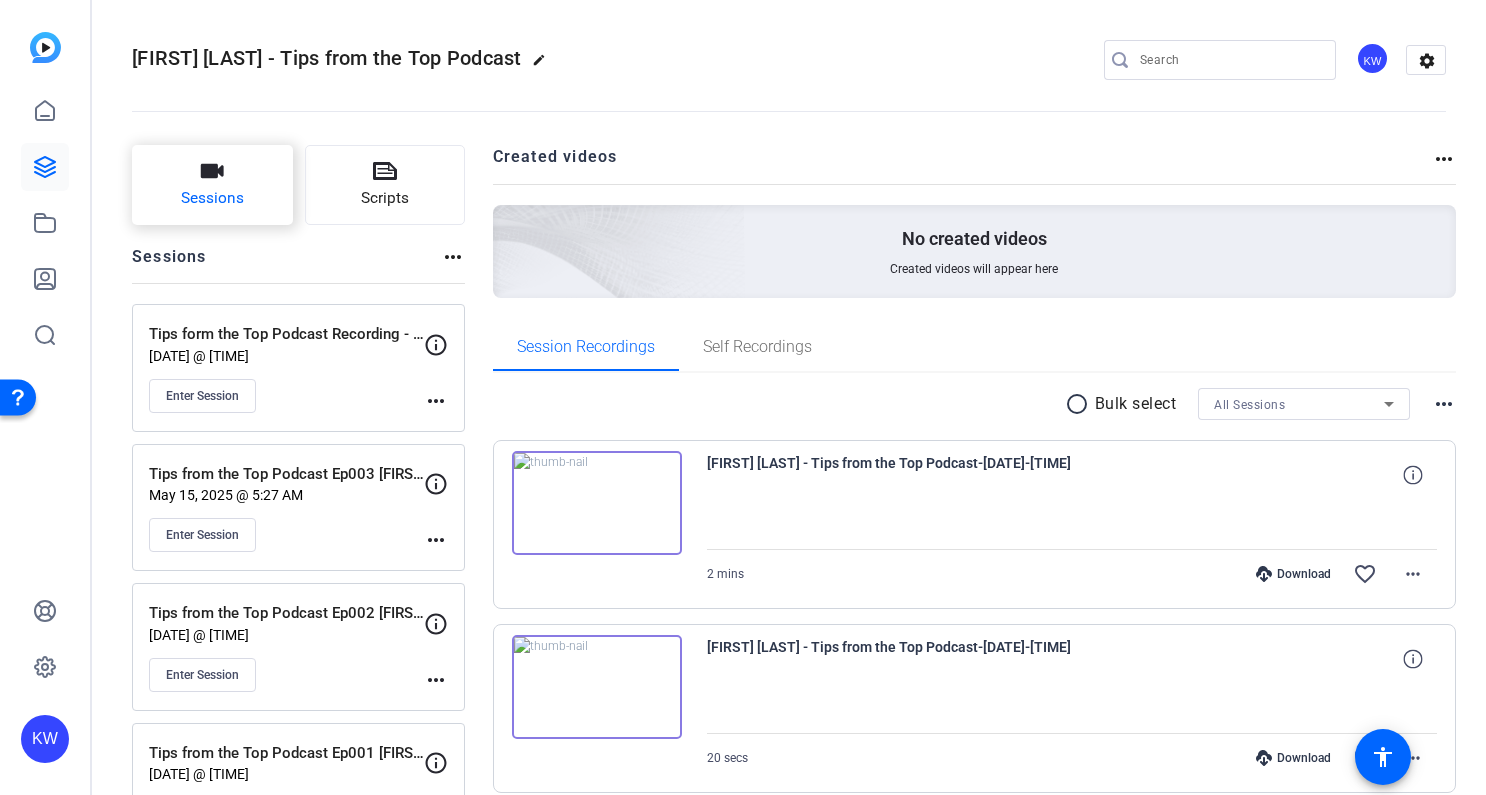 click on "Sessions" 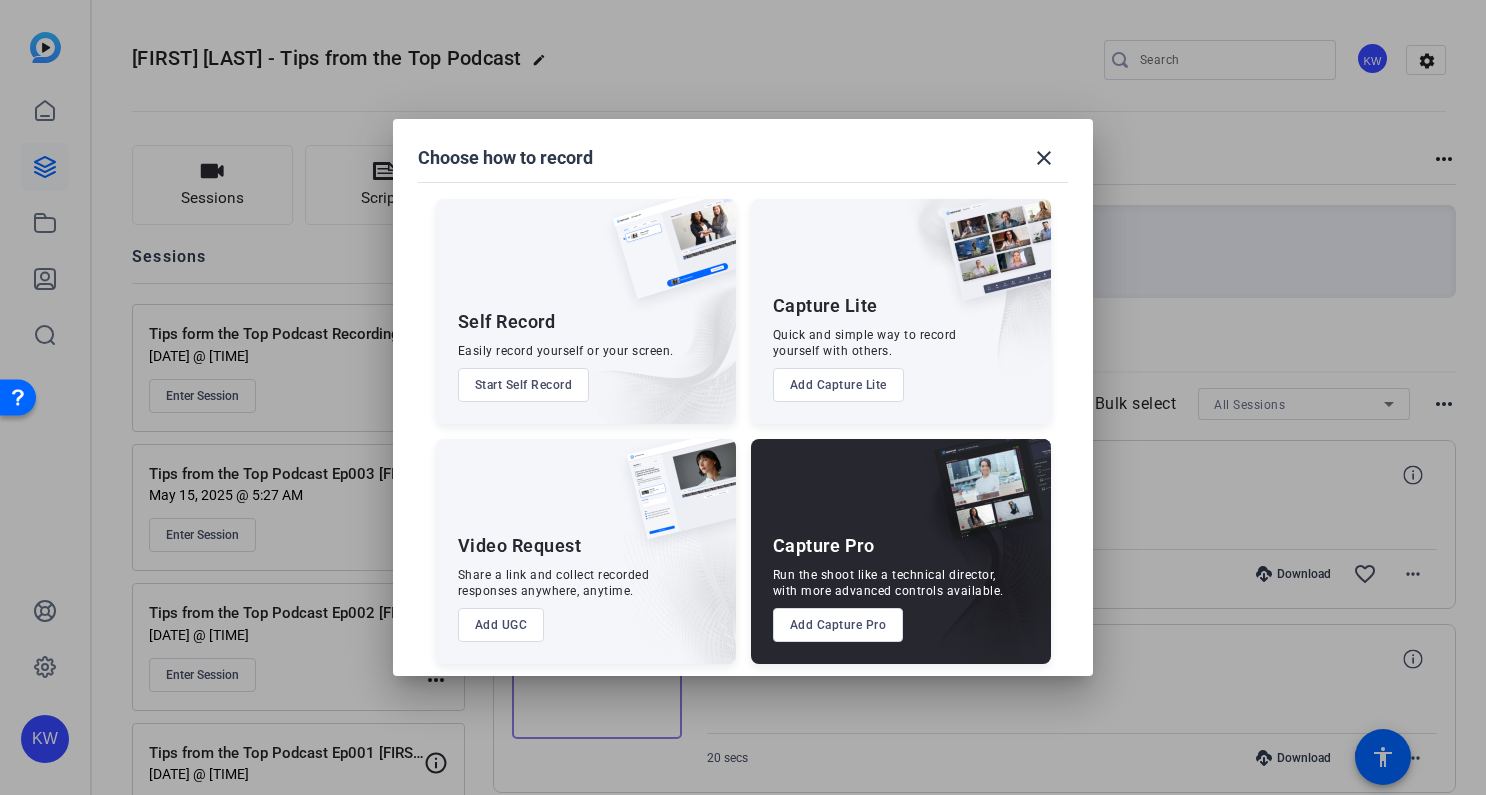click on "Add Capture Pro" at bounding box center (838, 625) 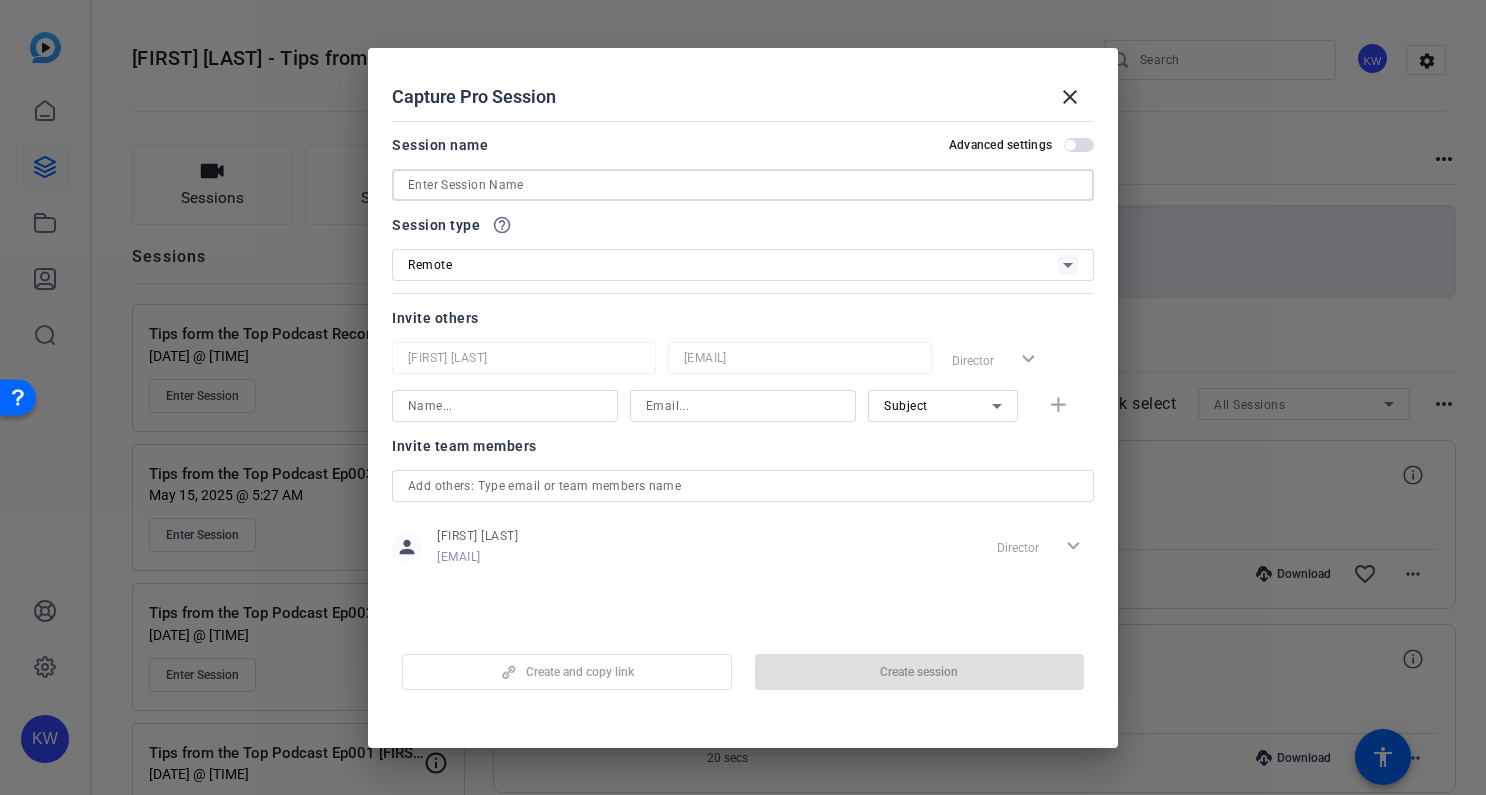 click at bounding box center [743, 185] 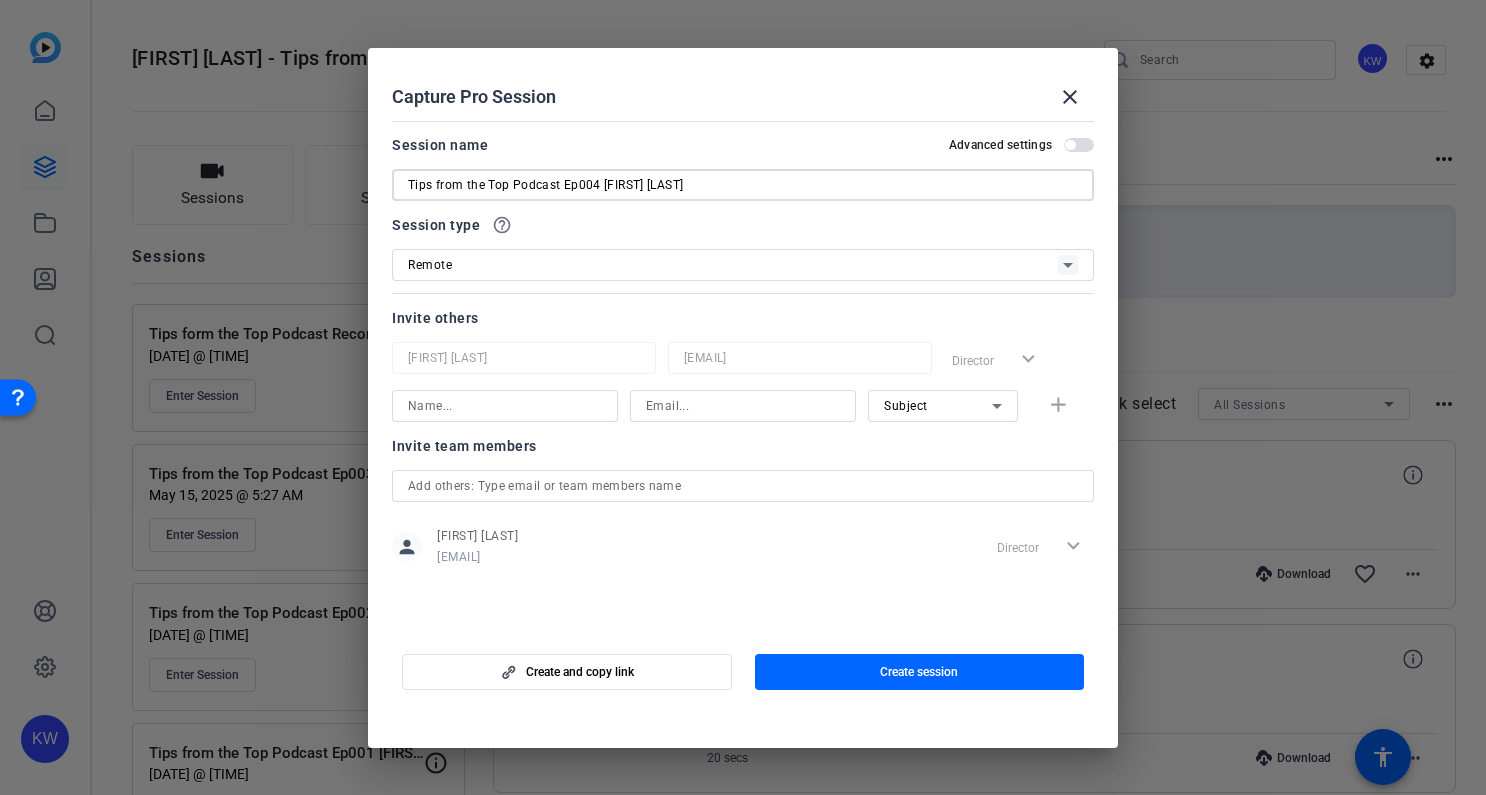 type on "[TIPS_FROM_THE_TOP_PODCAST] [EPISODE_NUMBER] [FIRST] [LAST]-[LAST]" 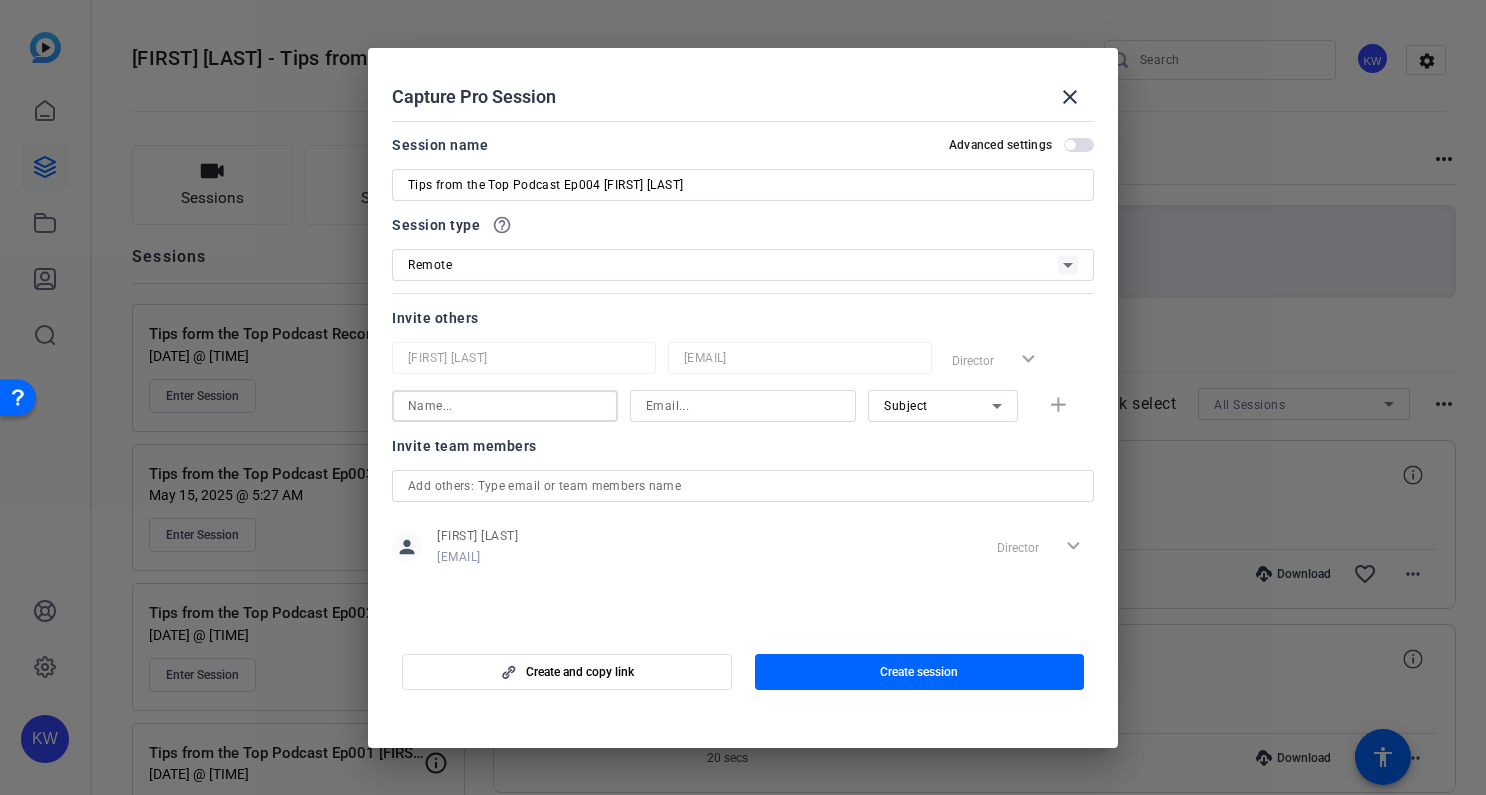 click at bounding box center [505, 406] 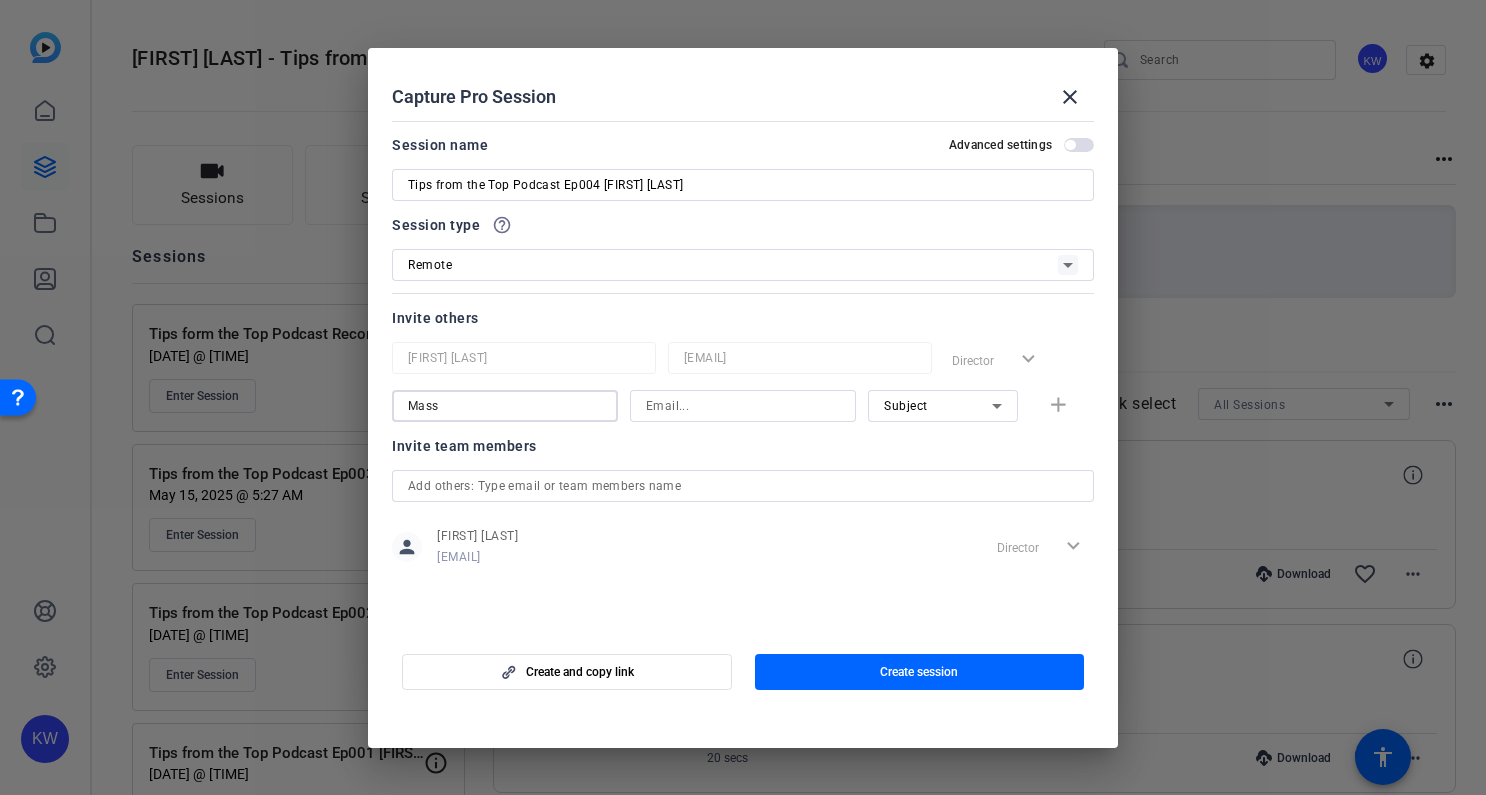 type on "Massa" 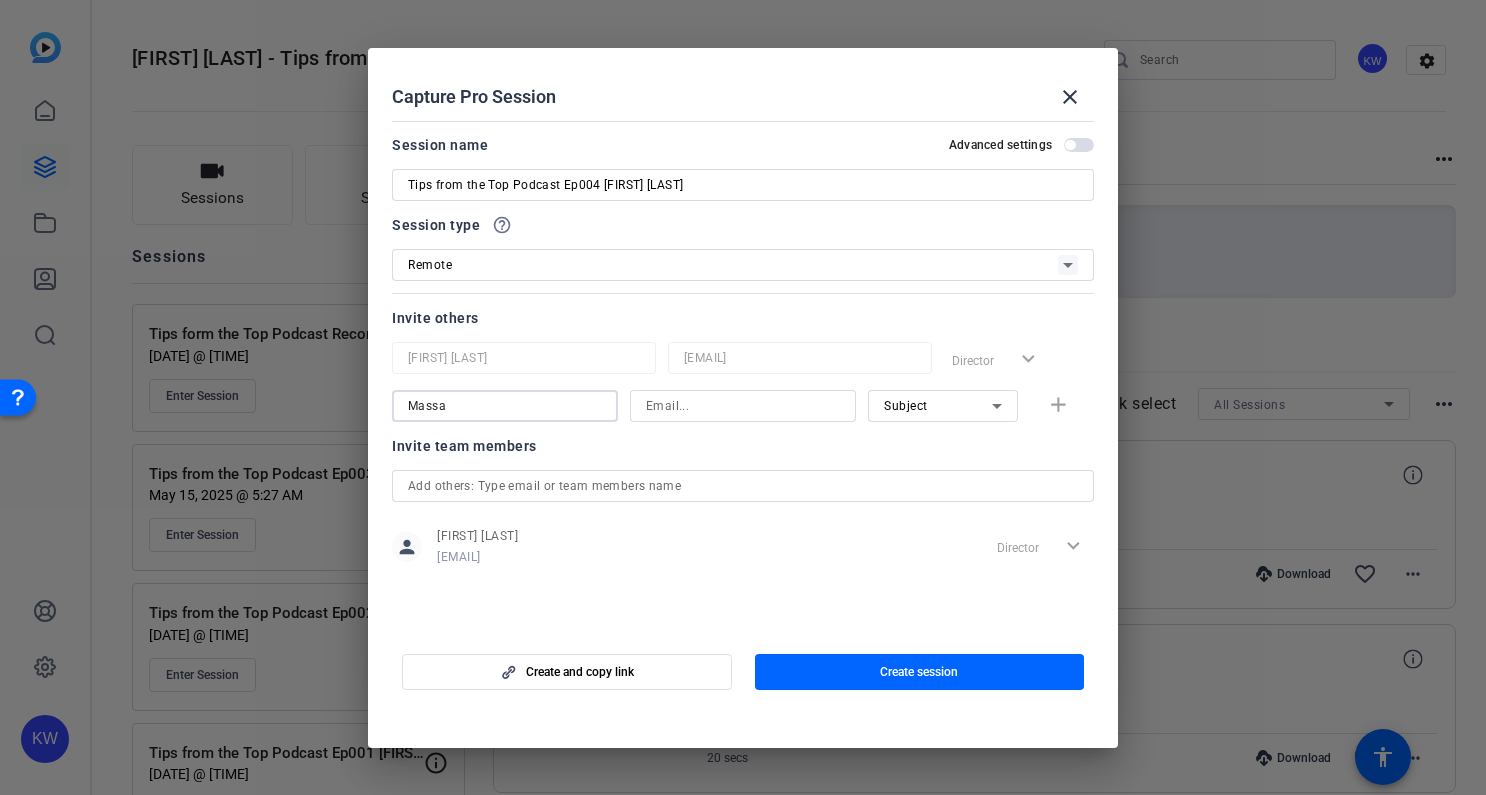 drag, startPoint x: 486, startPoint y: 400, endPoint x: 328, endPoint y: 409, distance: 158.25612 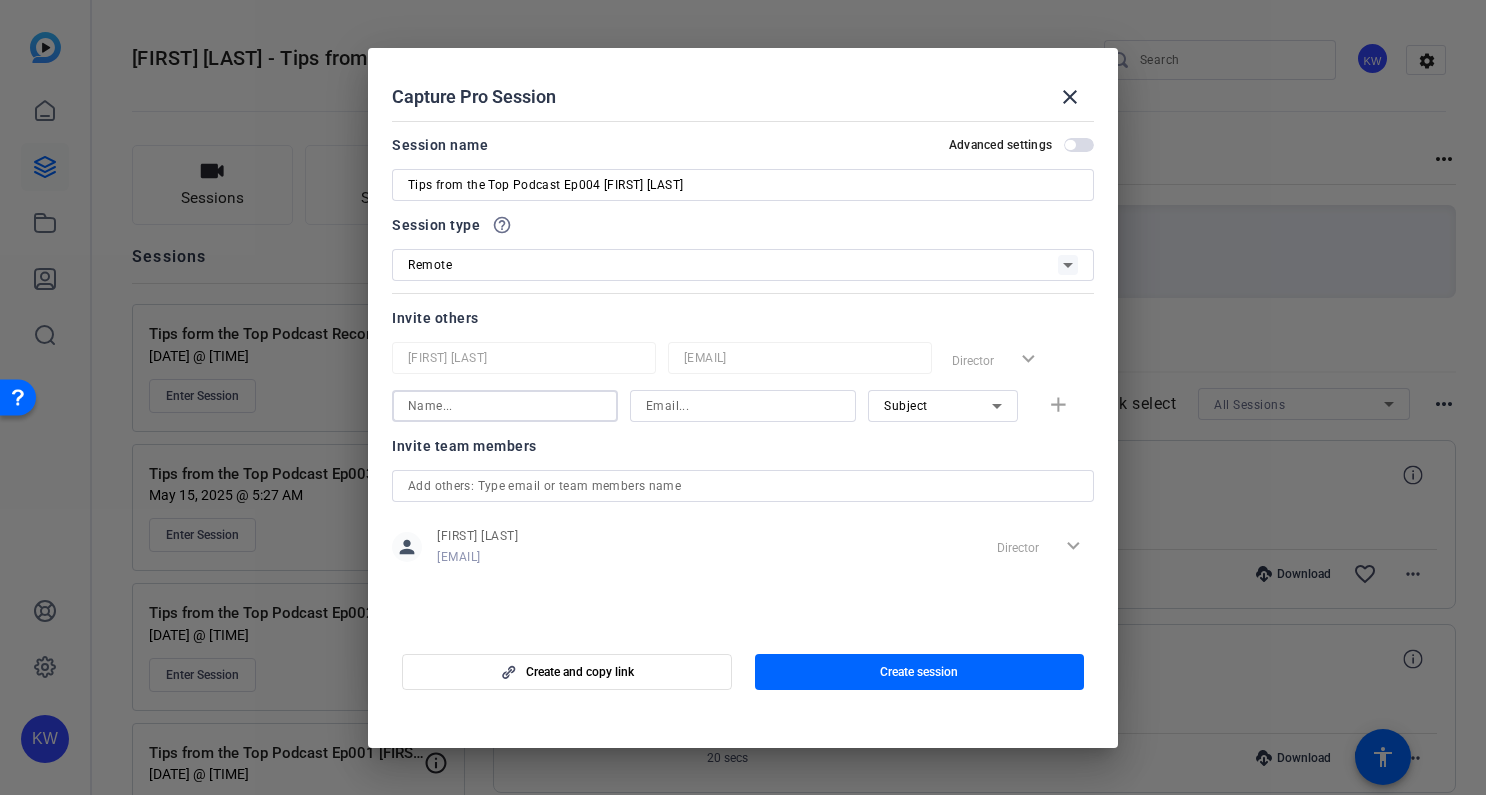 click on "Invite team members person Kyle Wilson kwilson@massmutual.com Director expand_more" 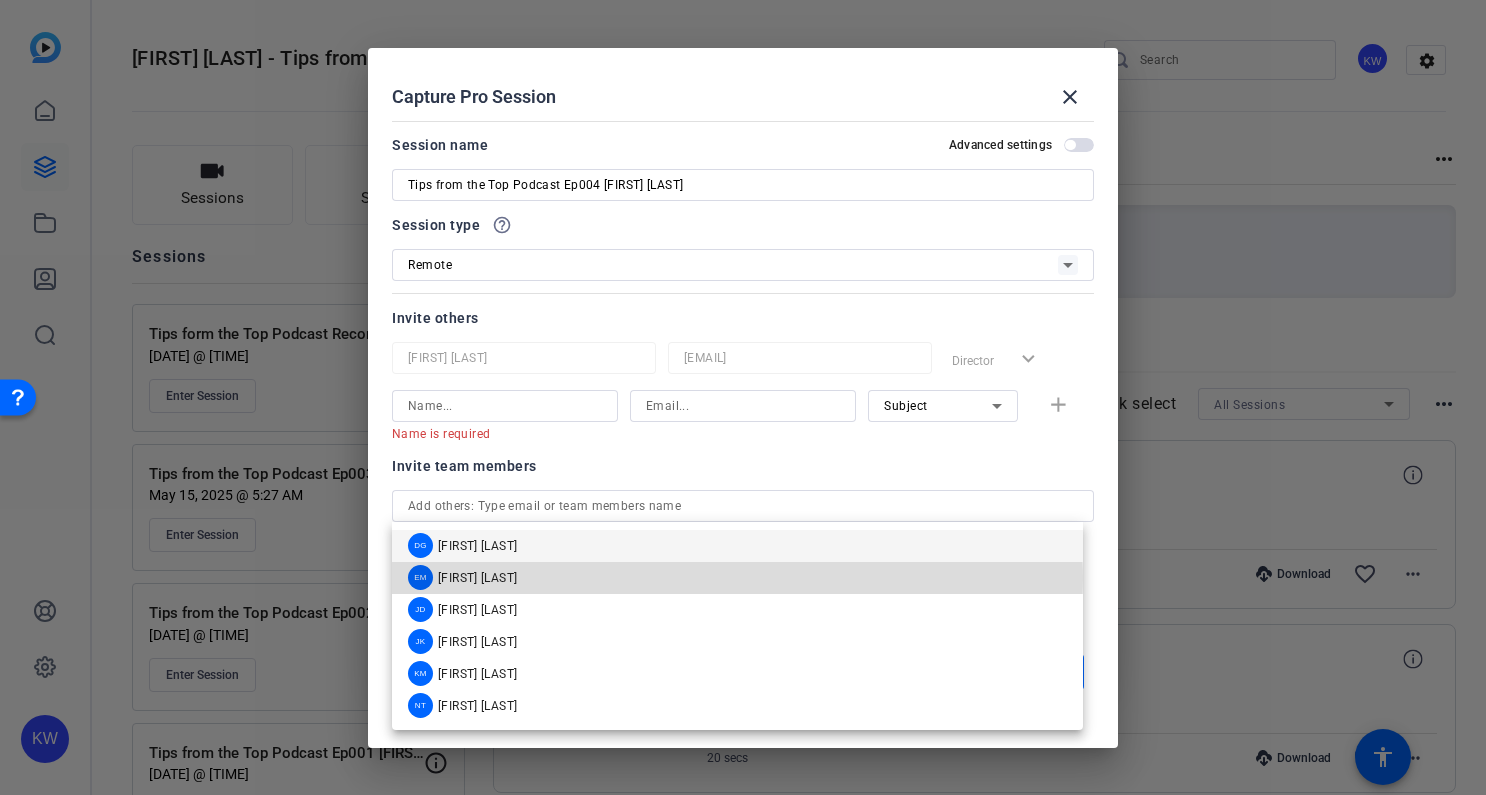 click on "EM  EJ Massa" at bounding box center (737, 578) 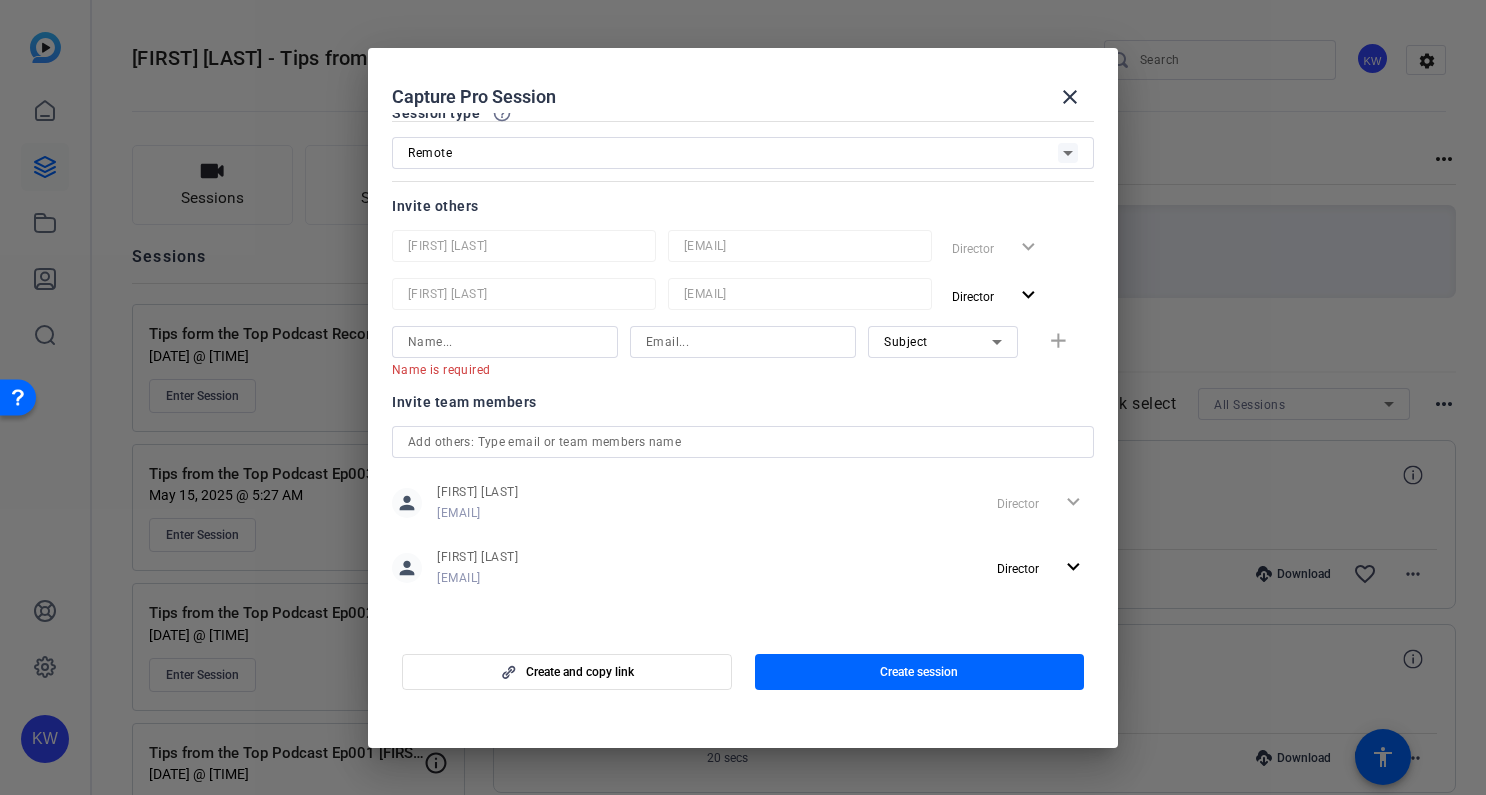 scroll, scrollTop: 117, scrollLeft: 0, axis: vertical 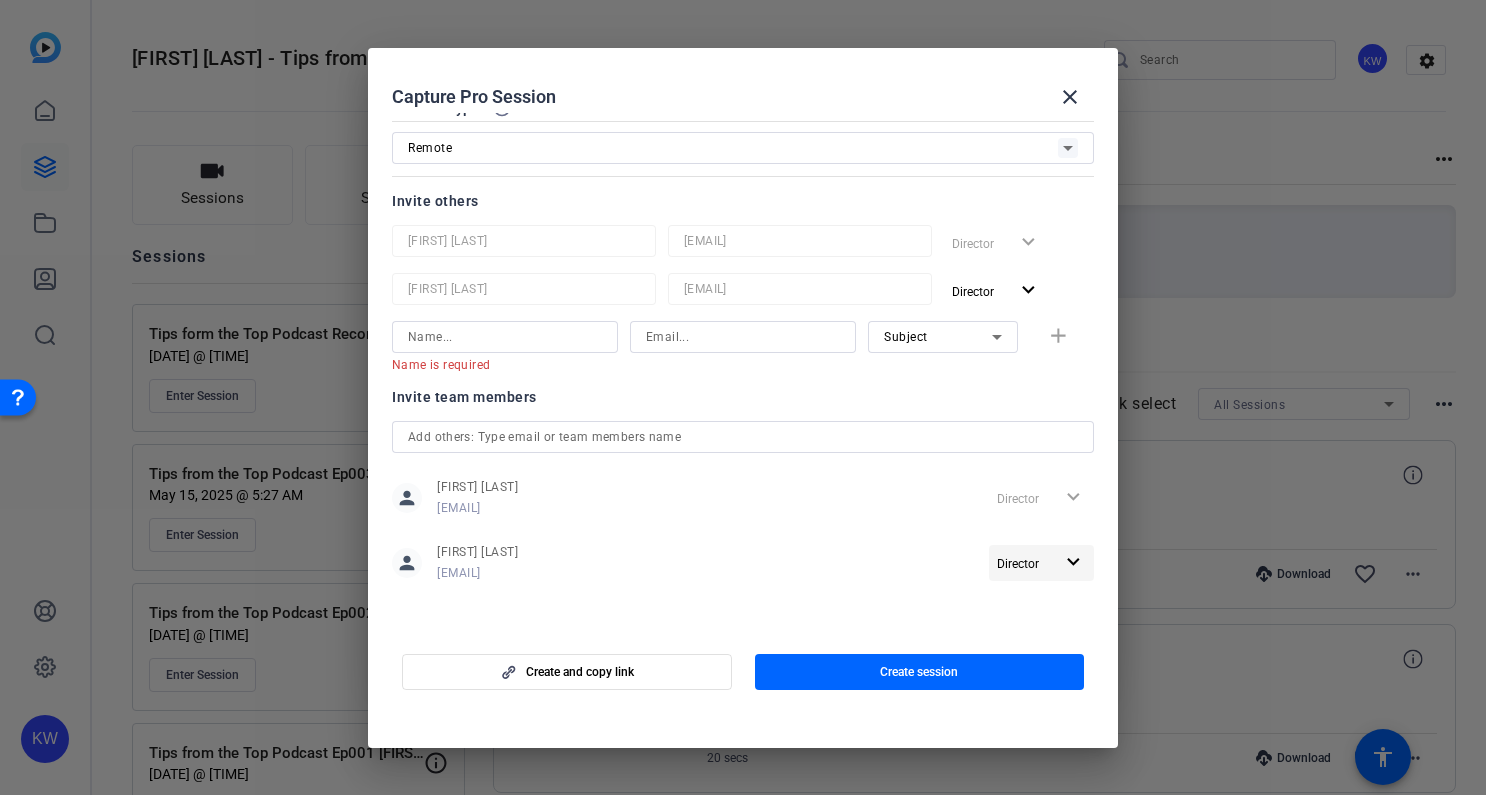 click on "expand_more" 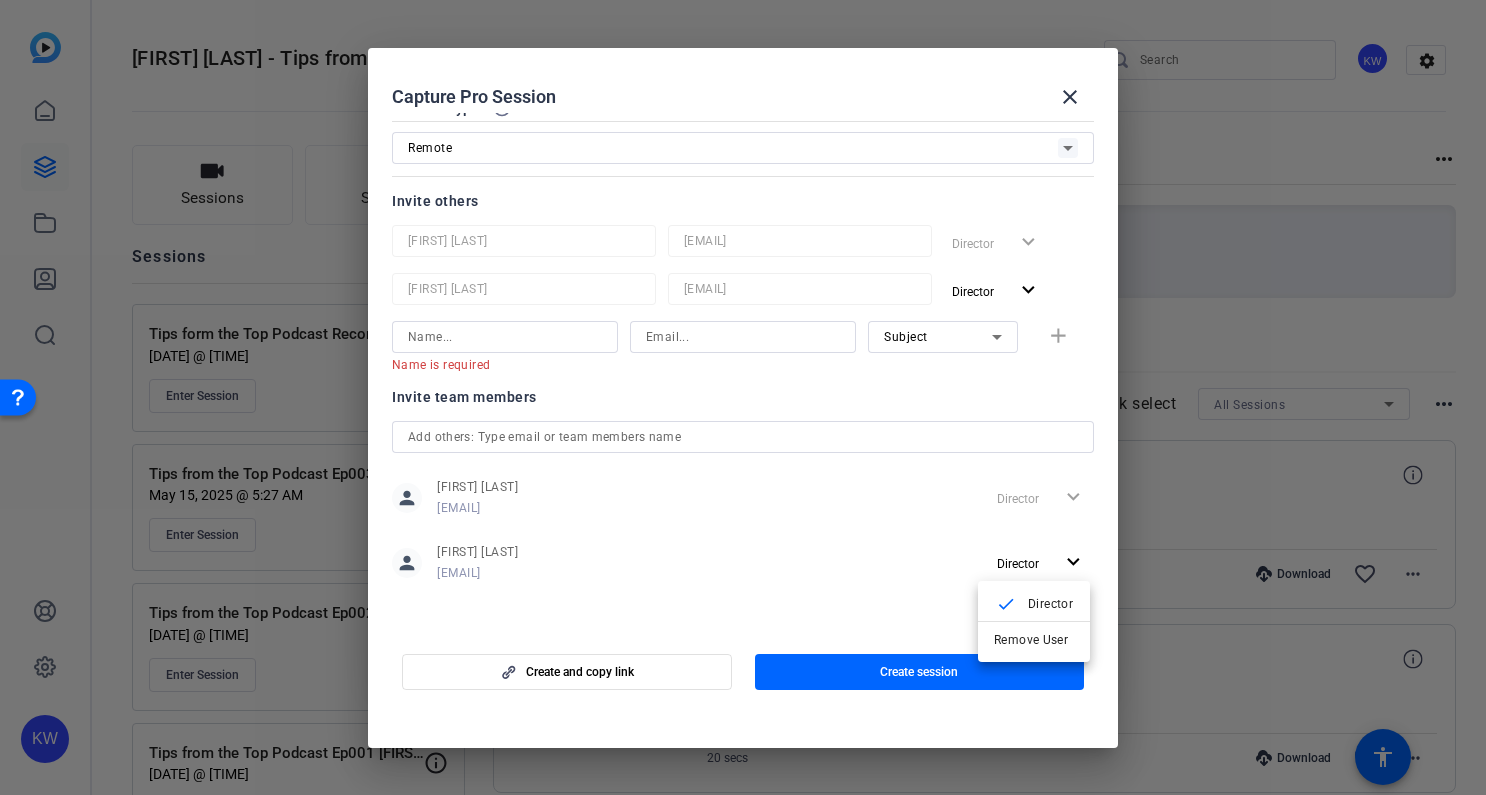 click at bounding box center [743, 397] 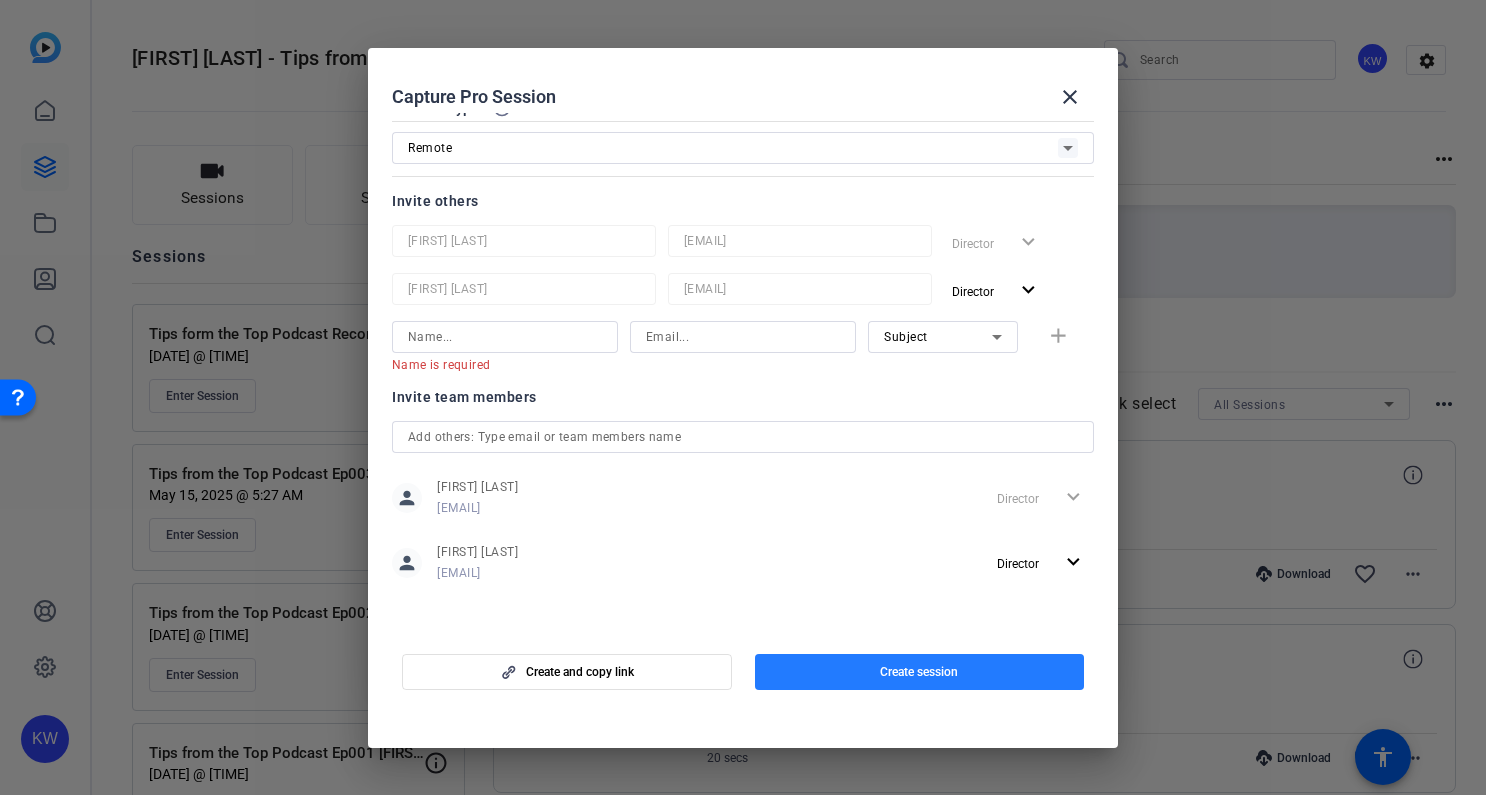 click 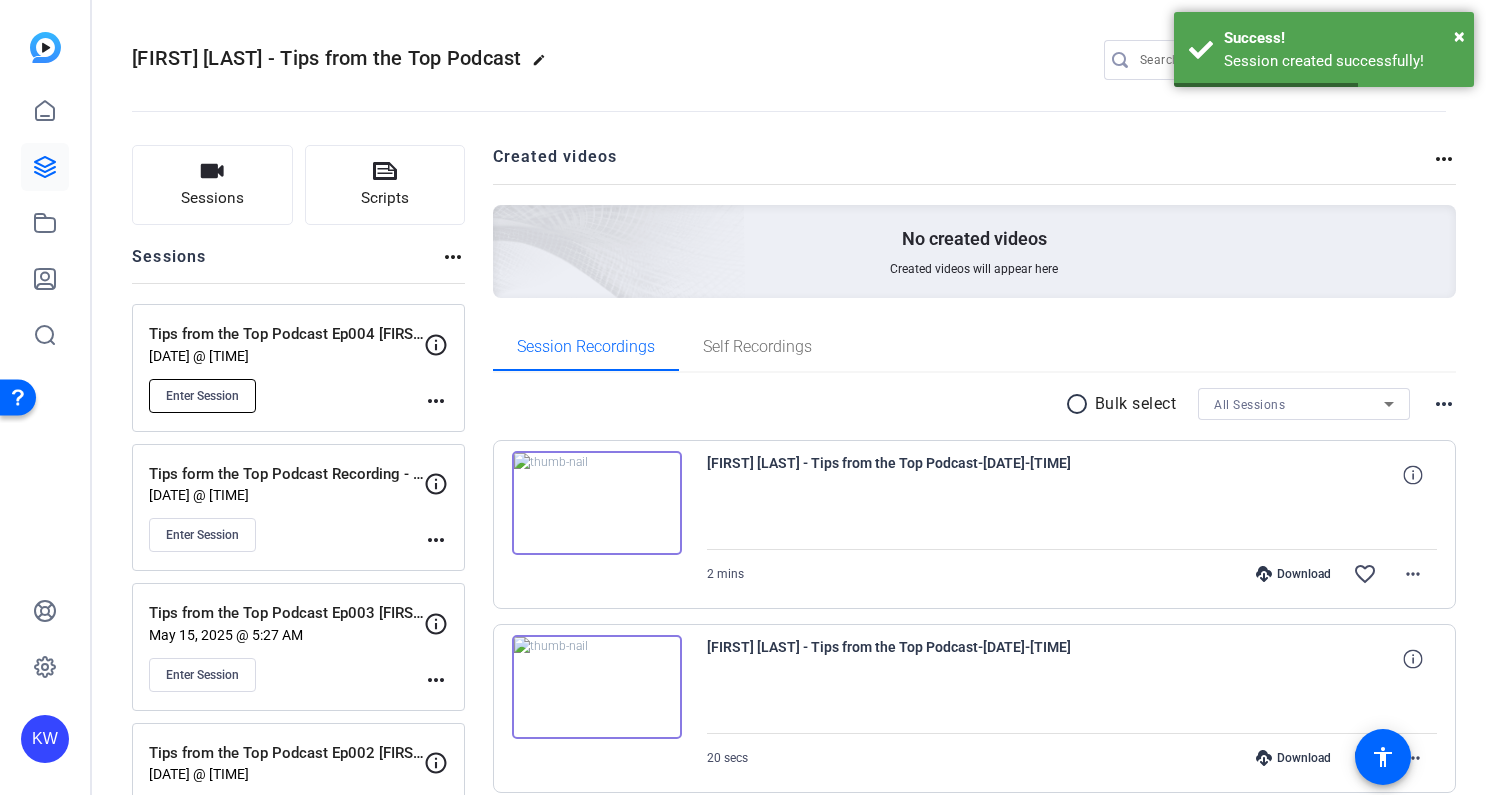 click on "Enter Session" 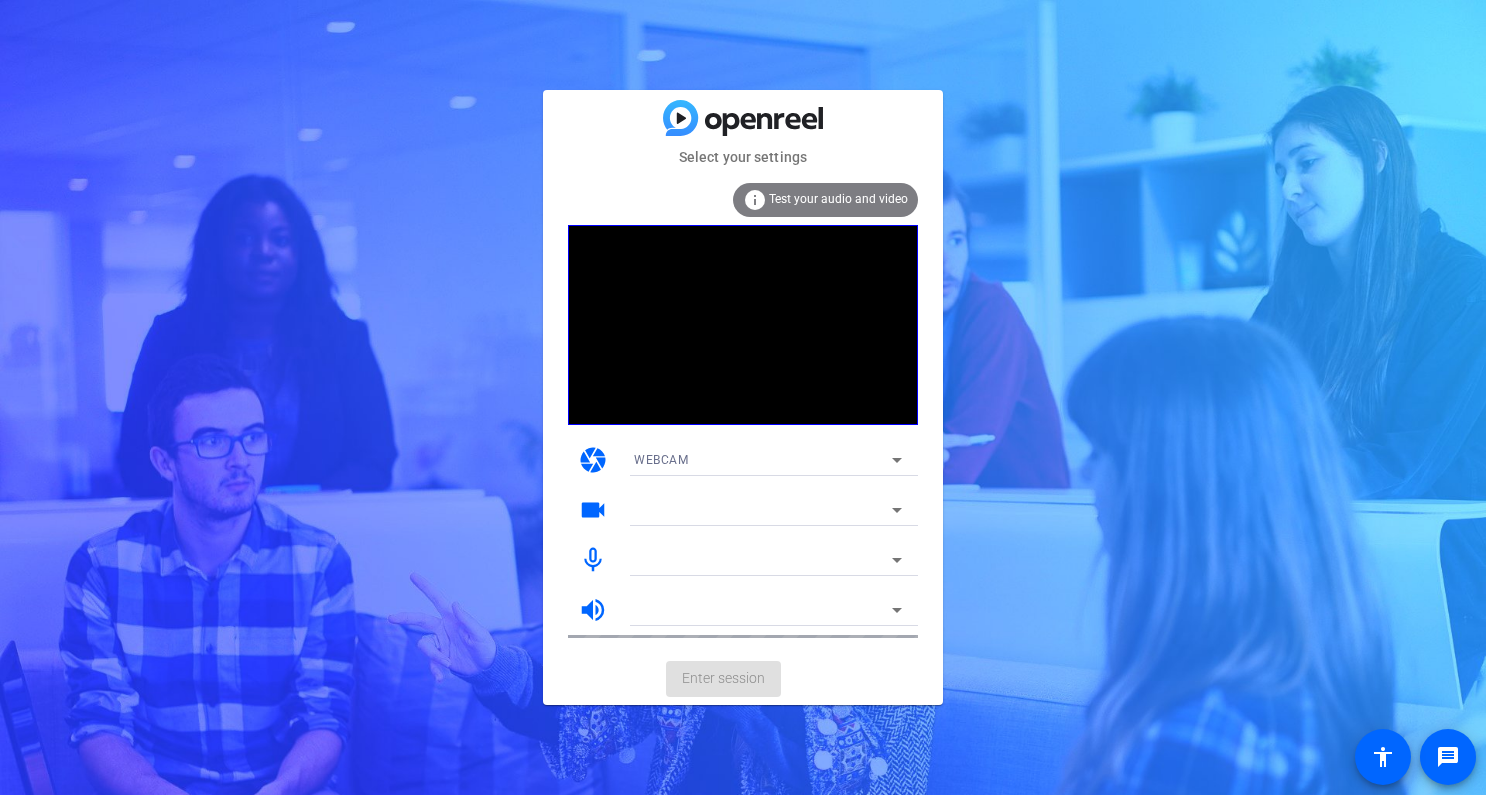 scroll, scrollTop: 0, scrollLeft: 0, axis: both 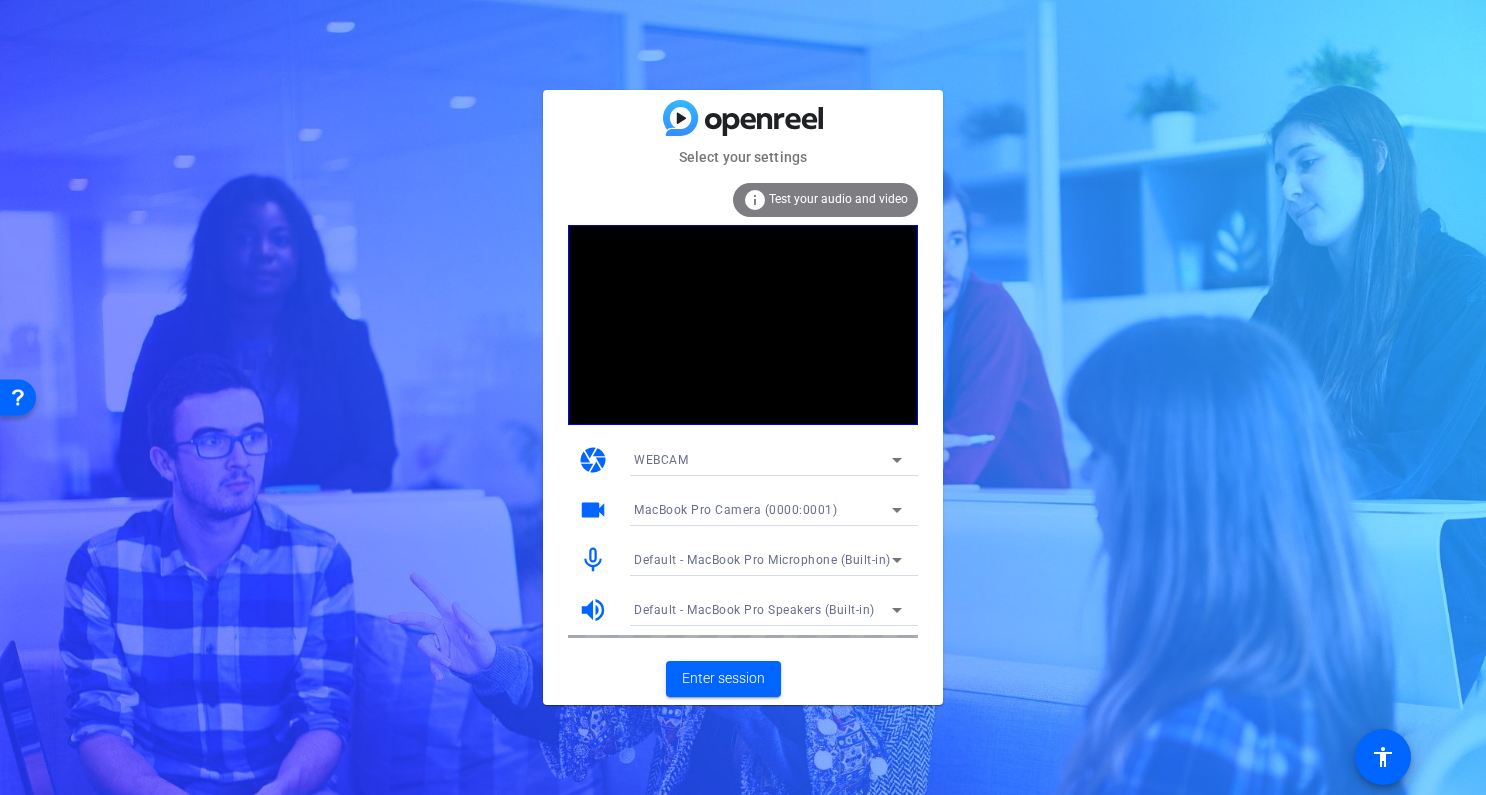 click 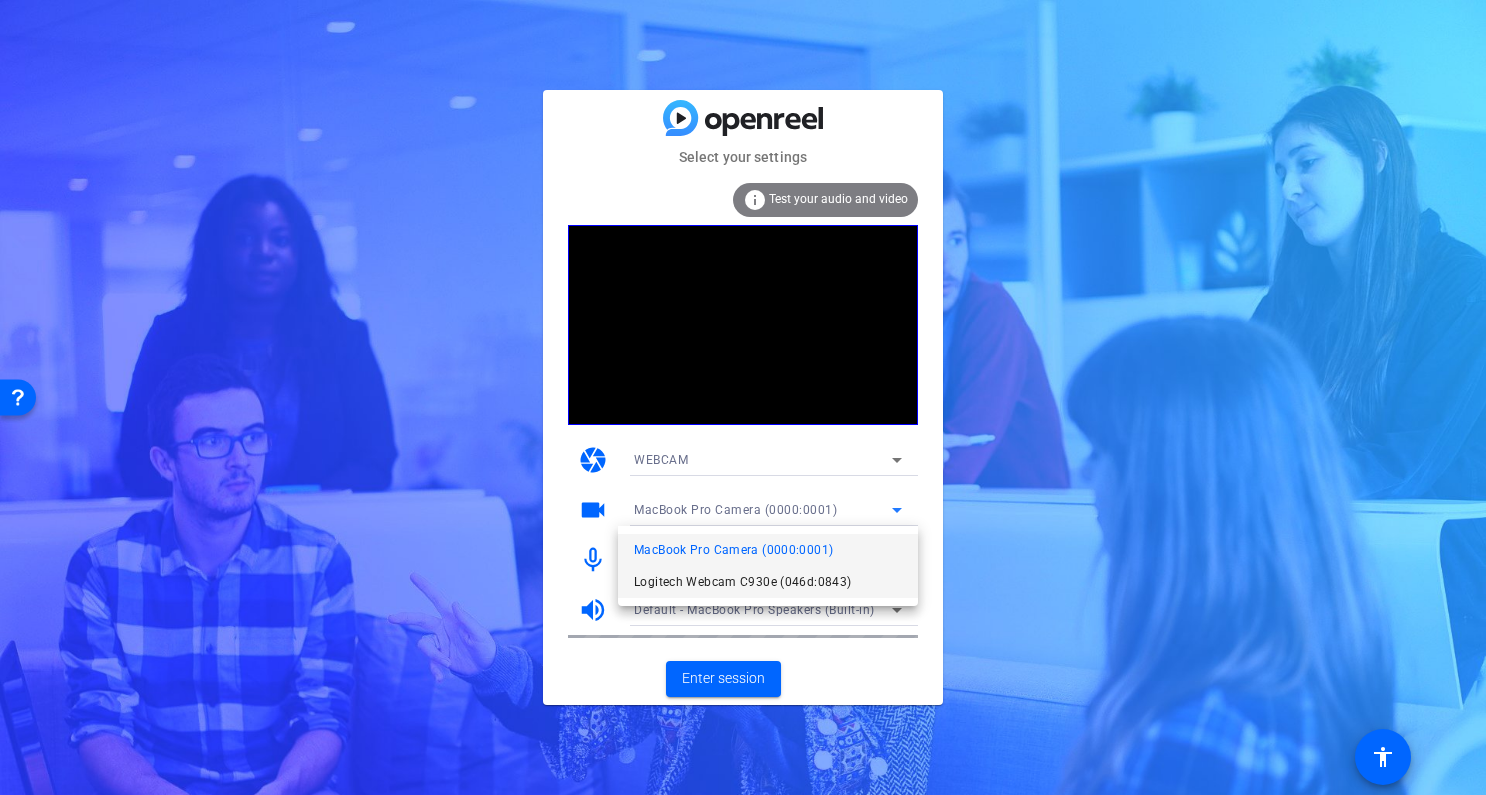 click on "Logitech Webcam C930e (046d:0843)" at bounding box center [742, 582] 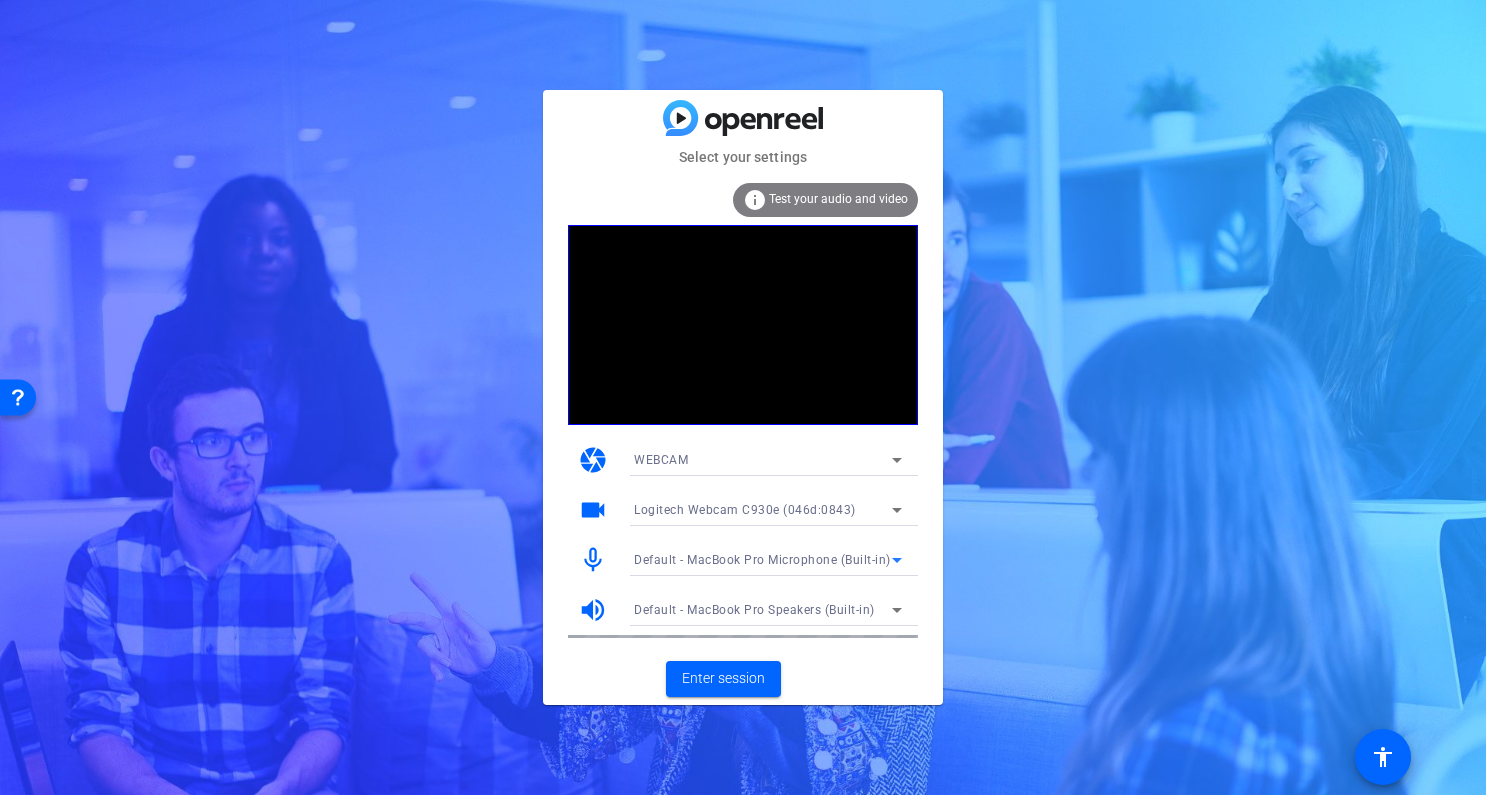 click 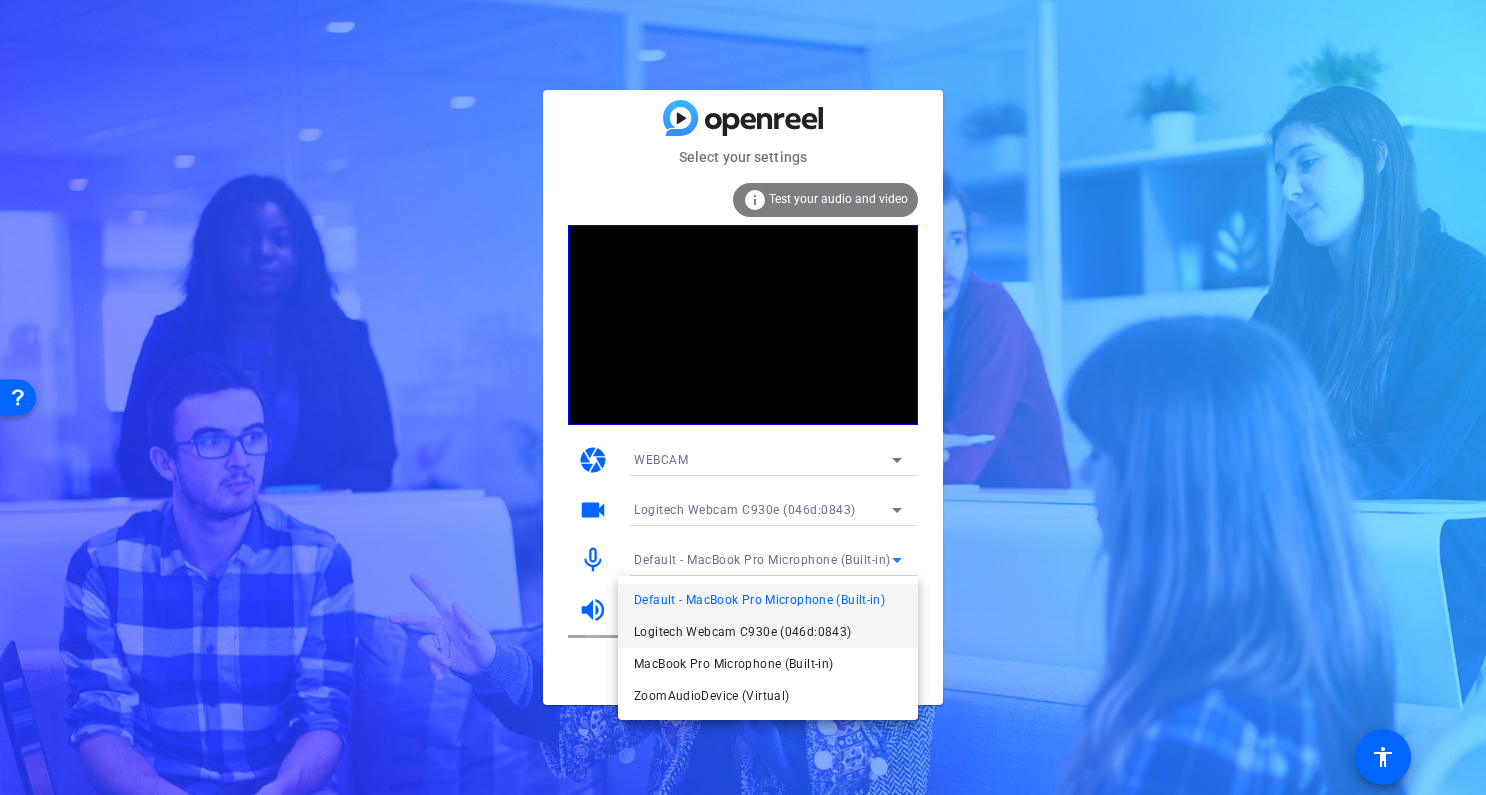 click on "Logitech Webcam C930e (046d:0843)" at bounding box center (742, 632) 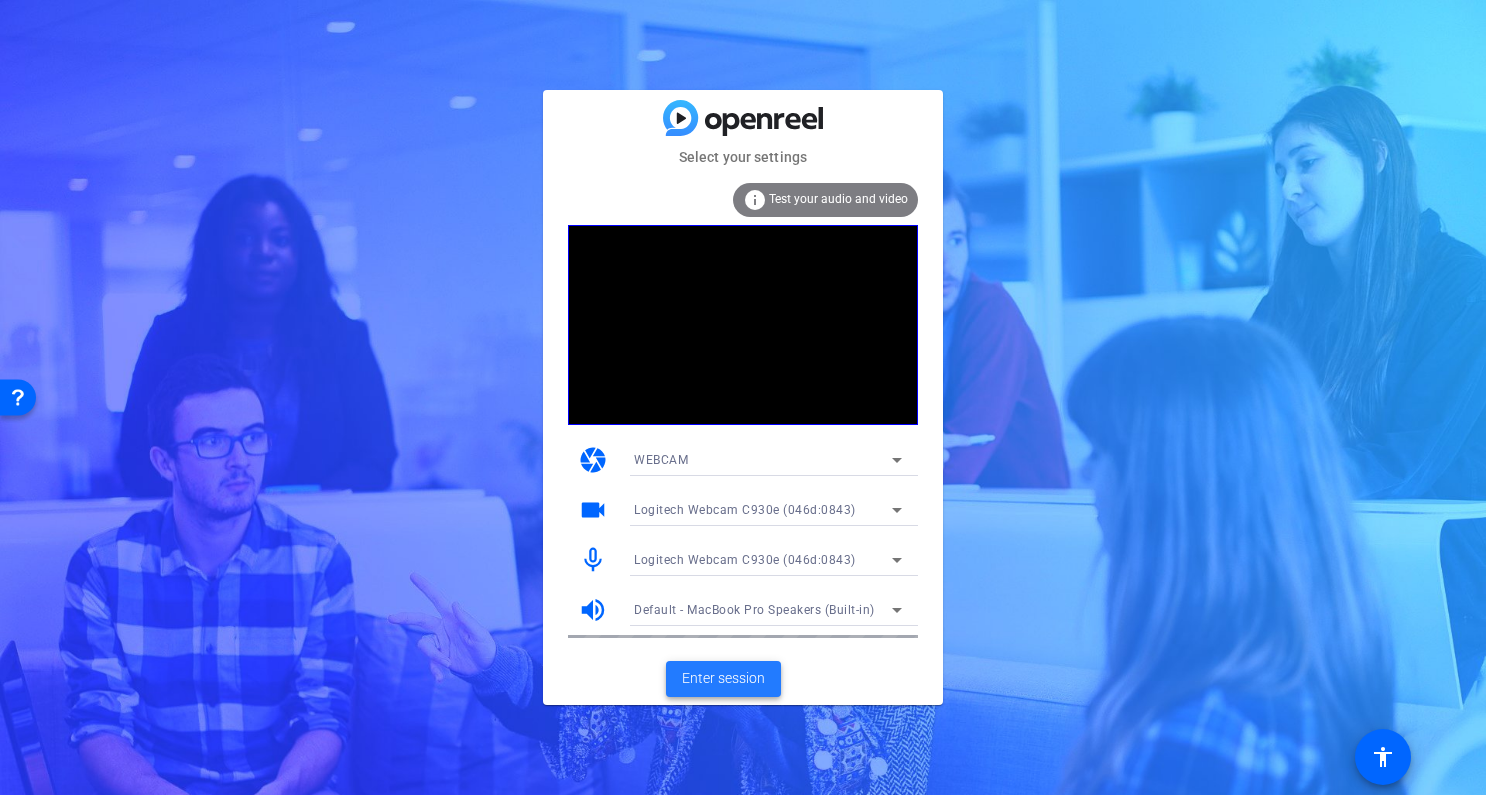 click on "Enter session" 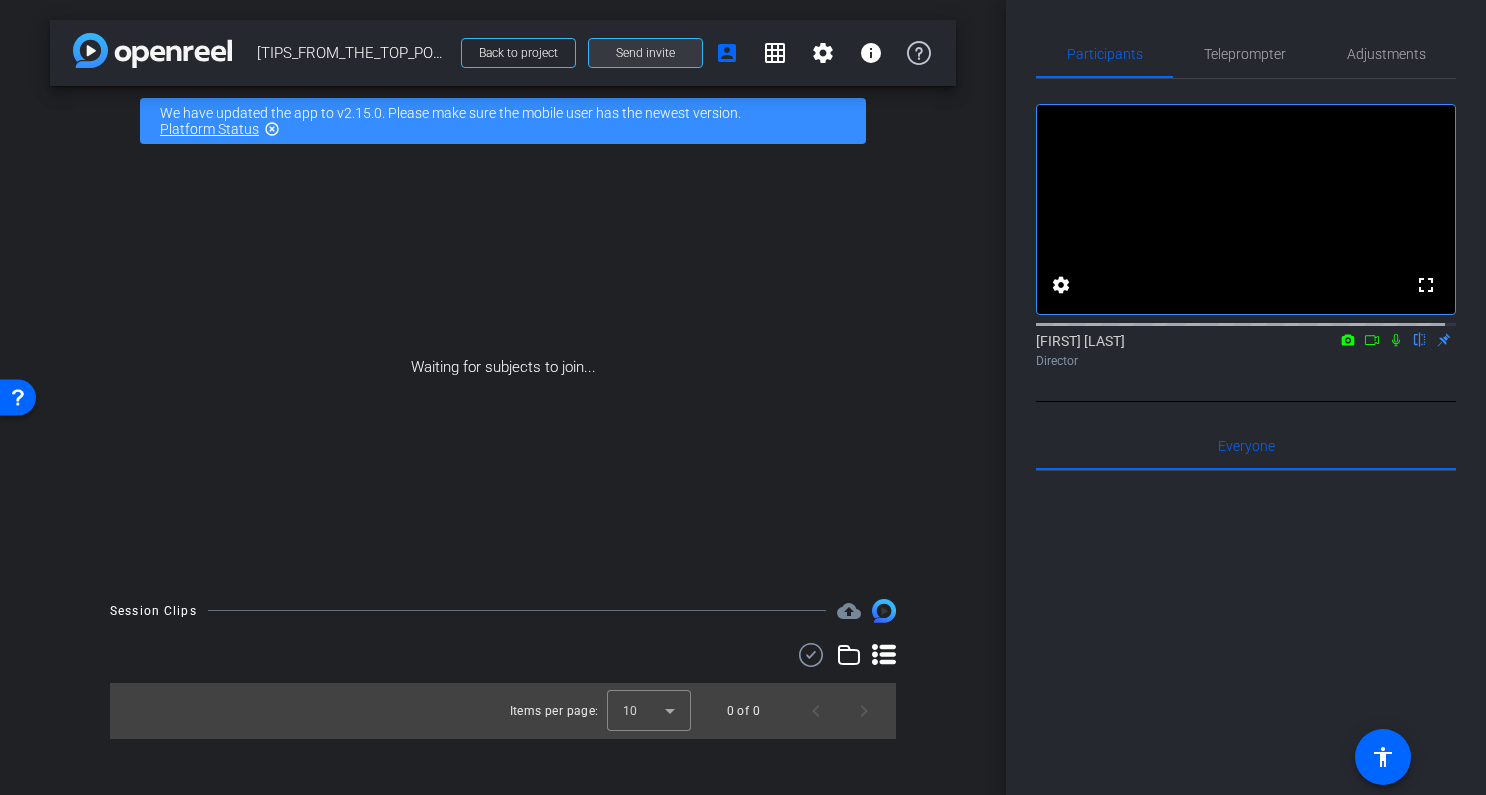 click on "Send invite" at bounding box center (645, 53) 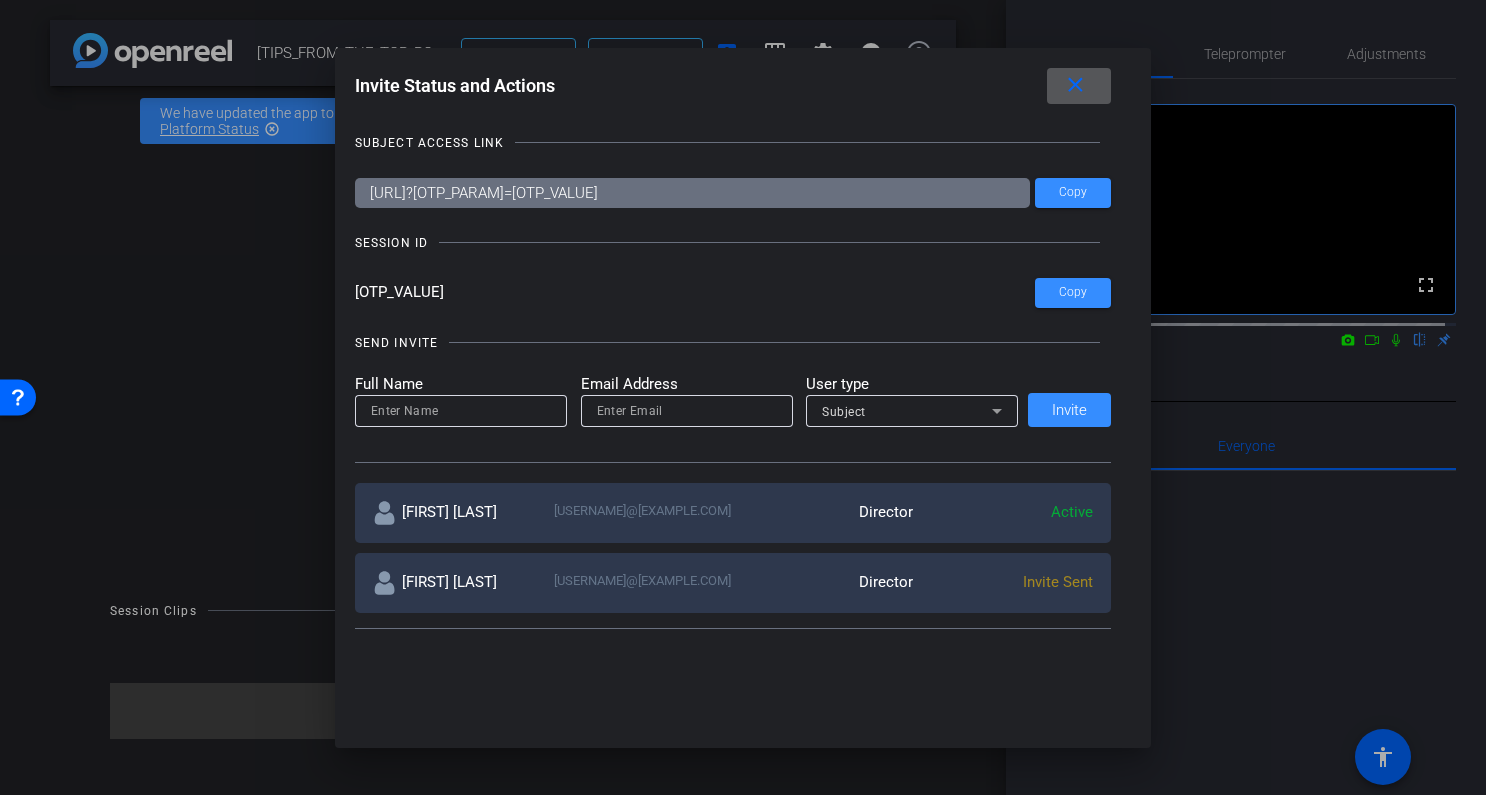 click at bounding box center [461, 411] 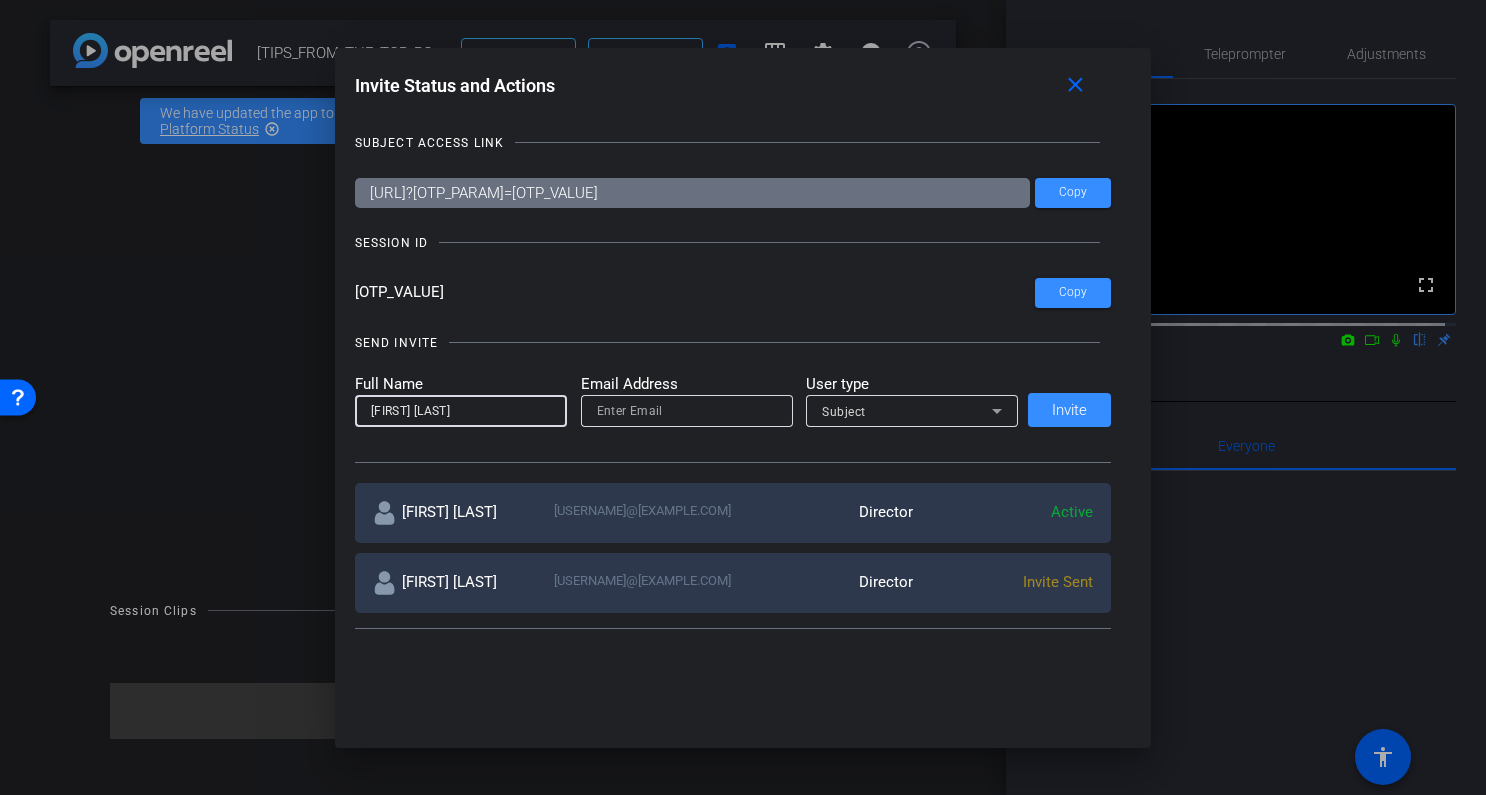 type on "[FIRST] [LAST]" 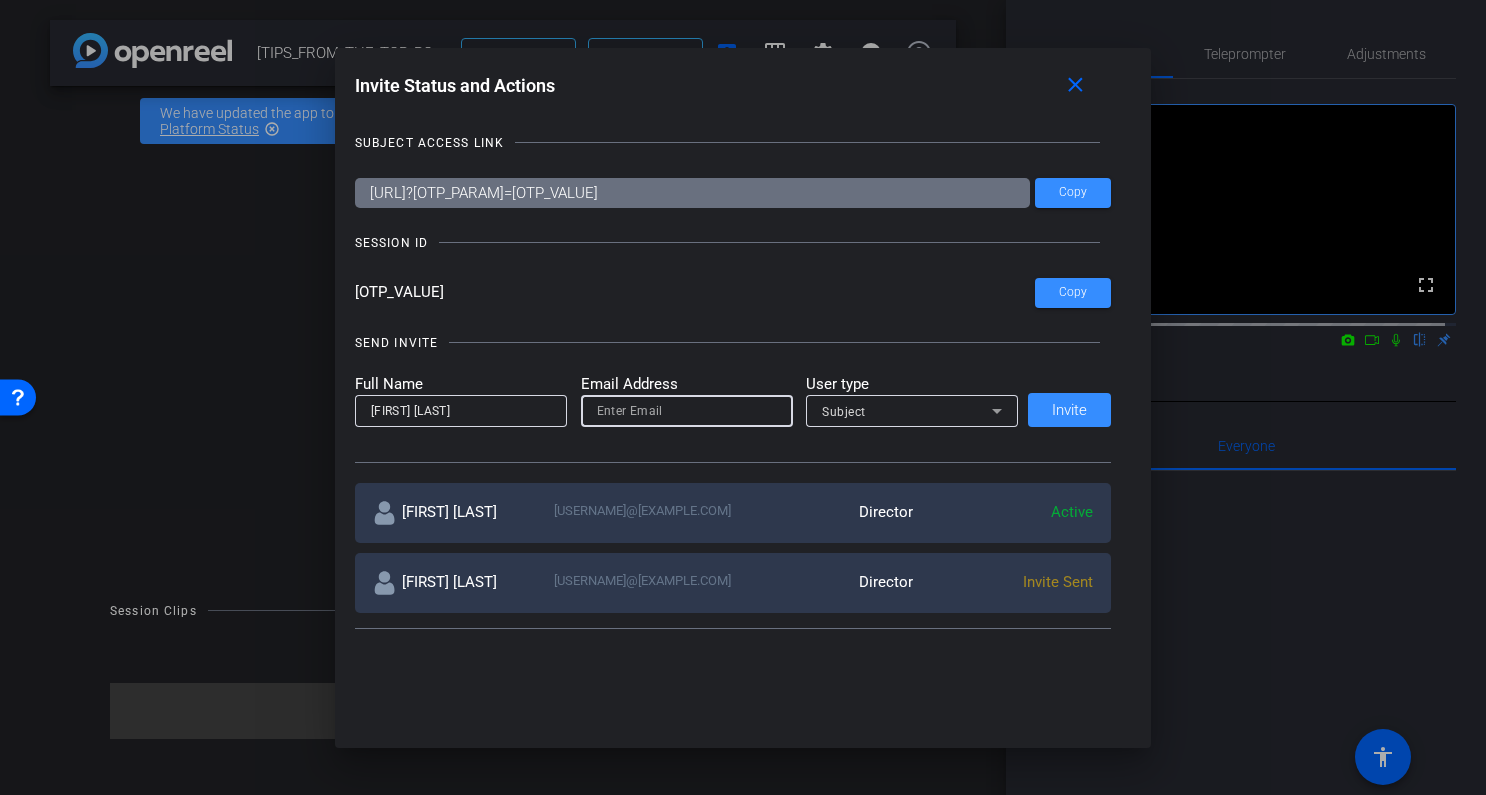 click at bounding box center [687, 411] 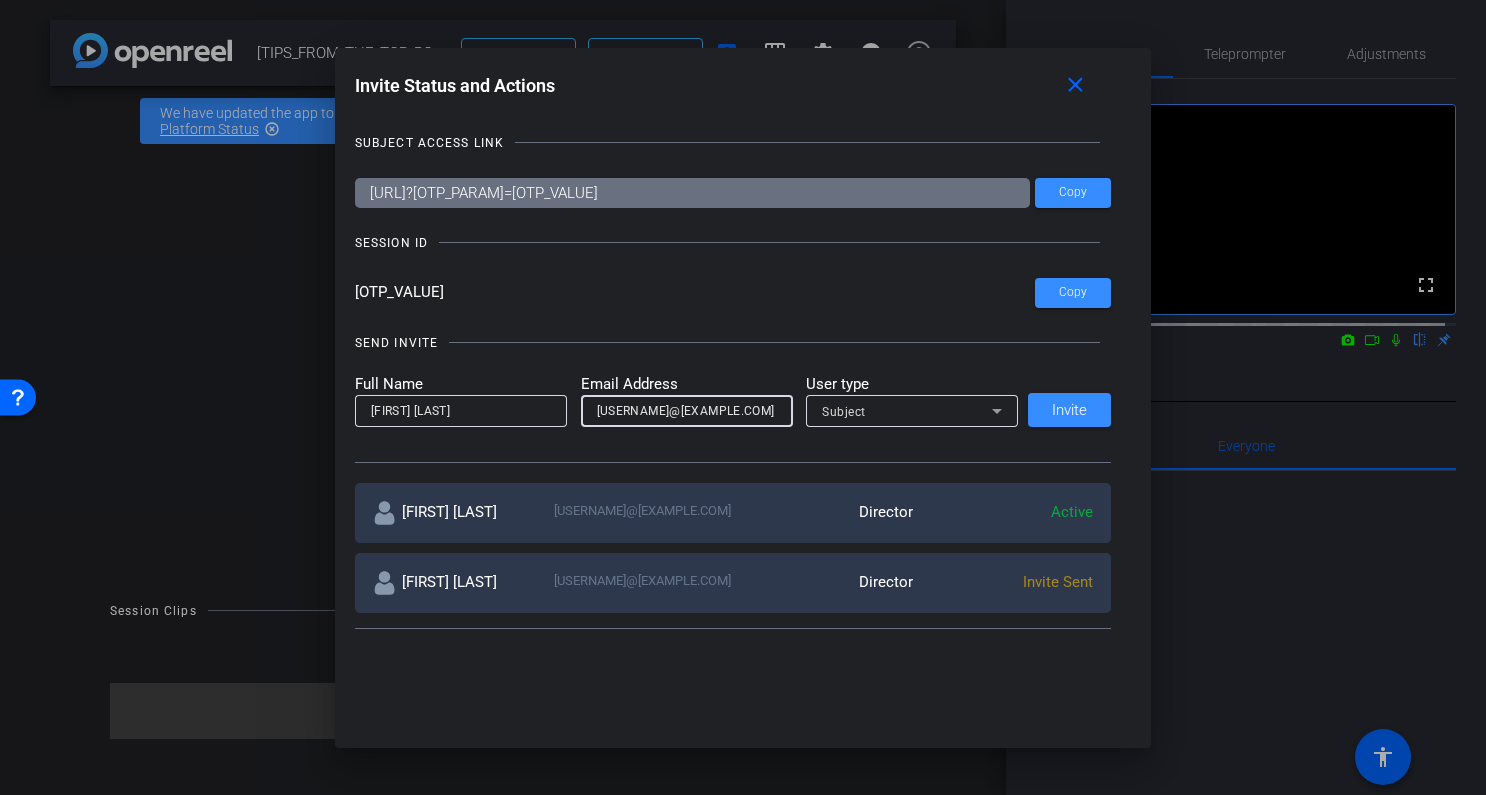 type on "[USERNAME]@[EXAMPLE.COM]" 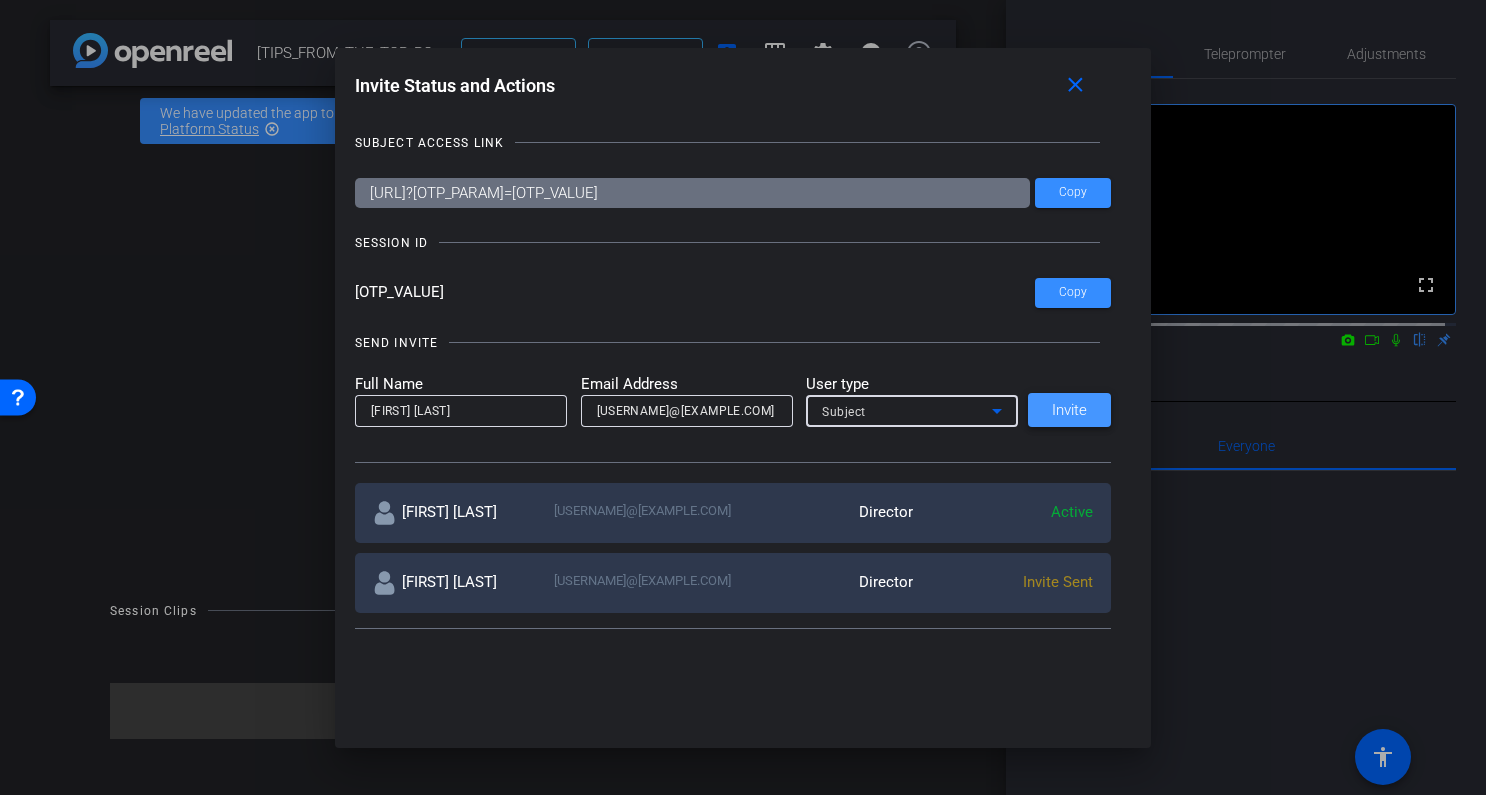 click on "Invite" at bounding box center [1069, 410] 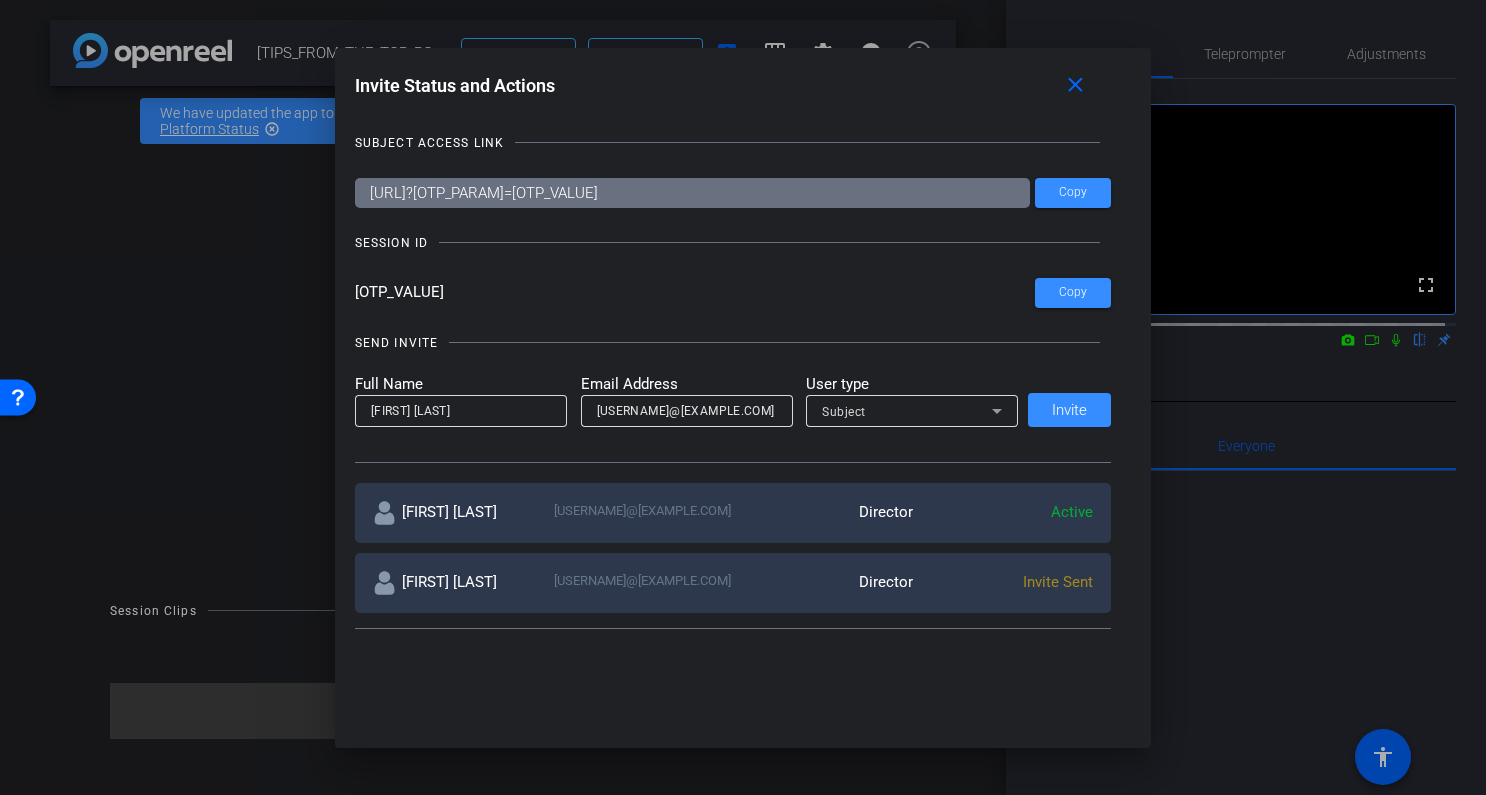 type 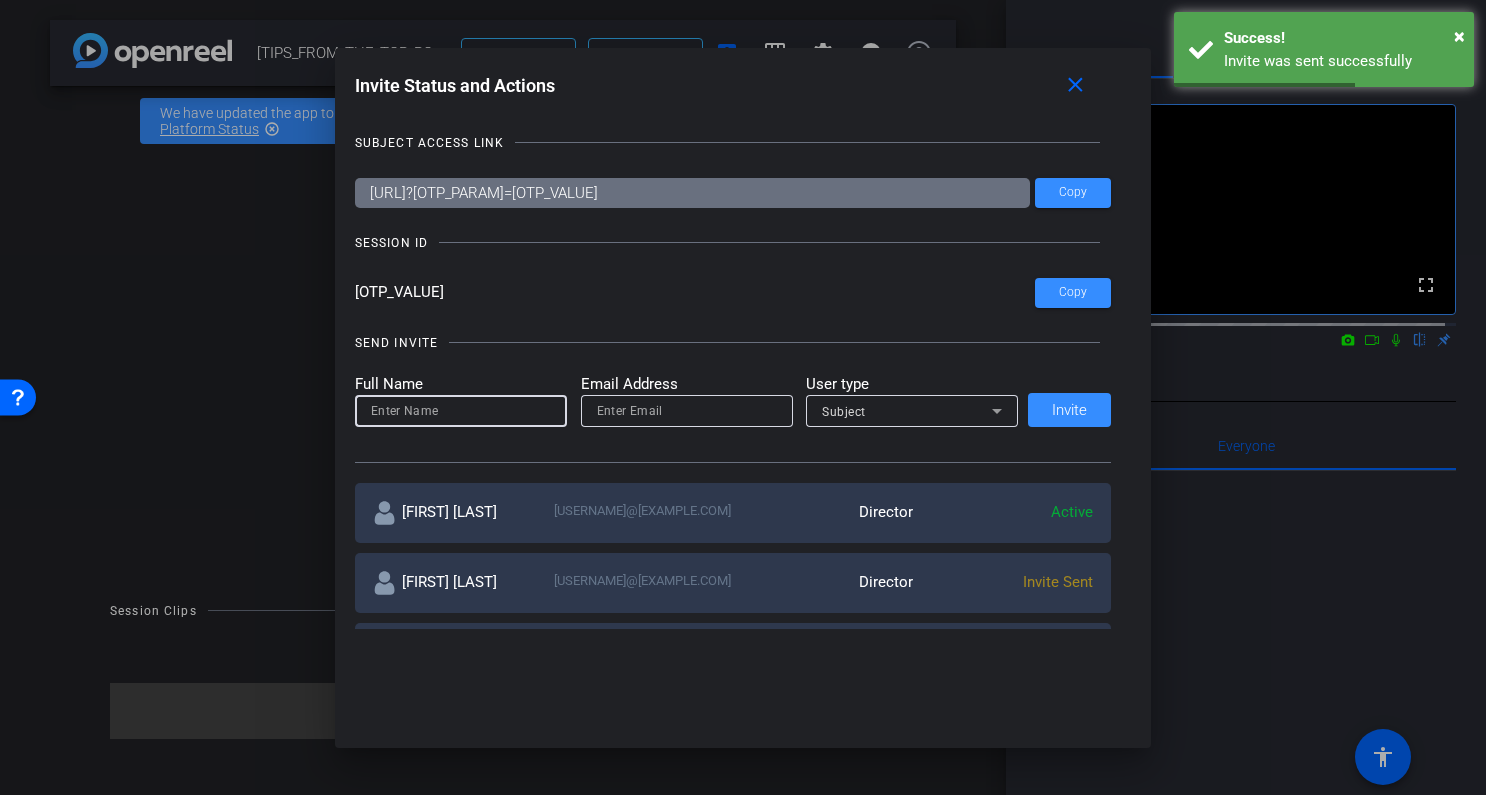 click at bounding box center (461, 411) 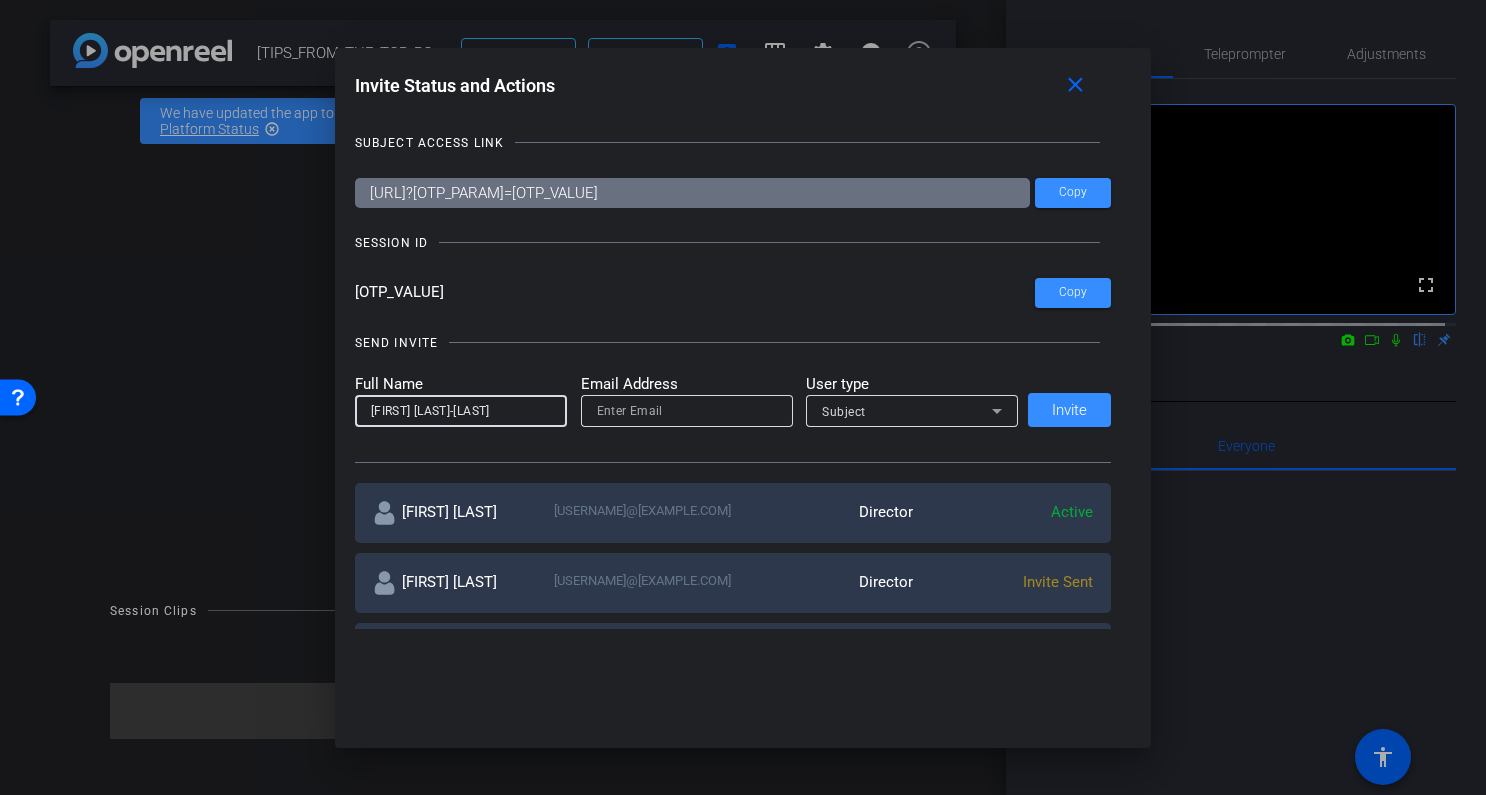 click on "[FIRST] [LAST]-[LAST]" at bounding box center [461, 411] 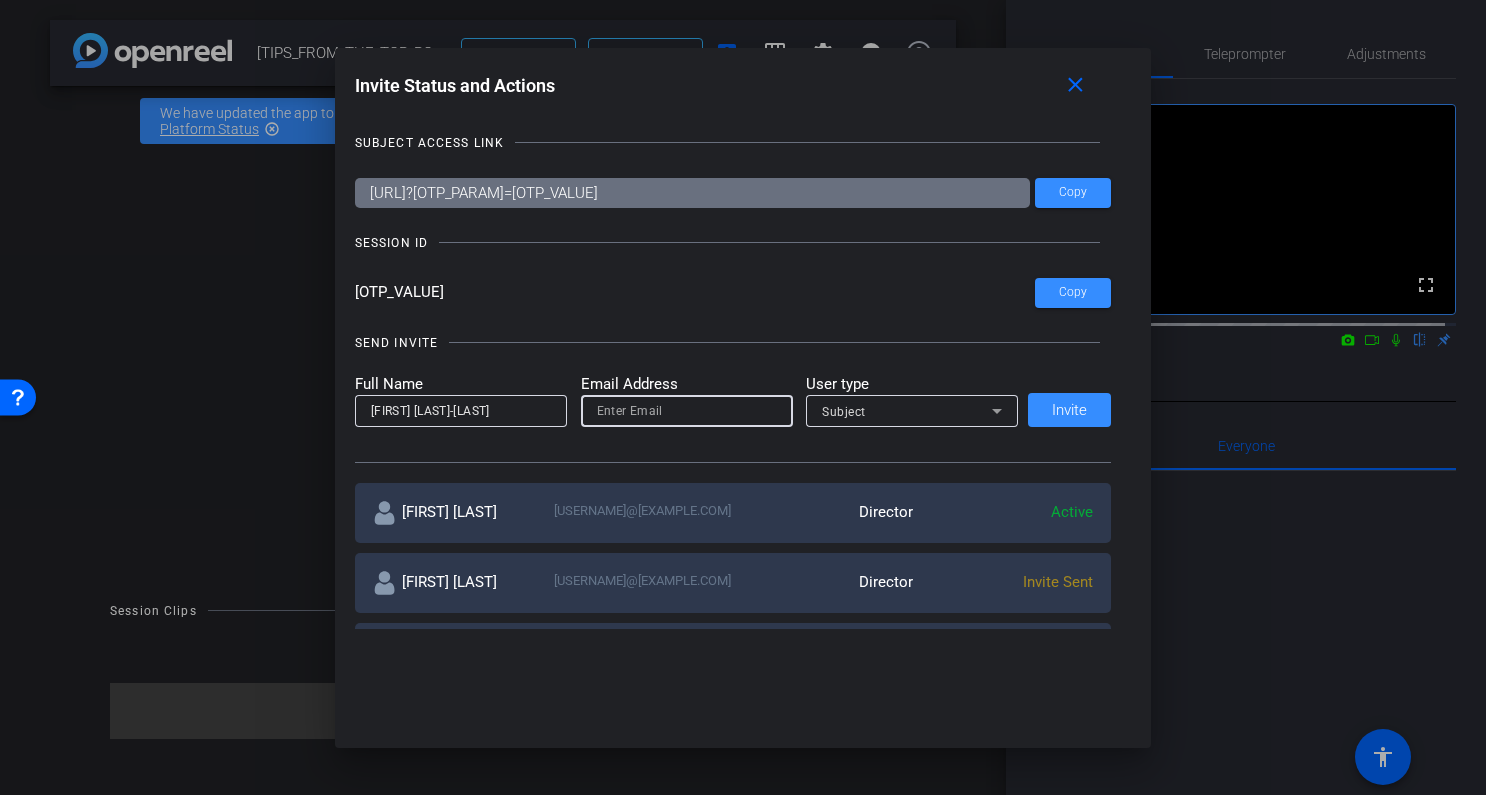 paste on "[USERNAME]@[FINANCIALGUIDE.COM]" 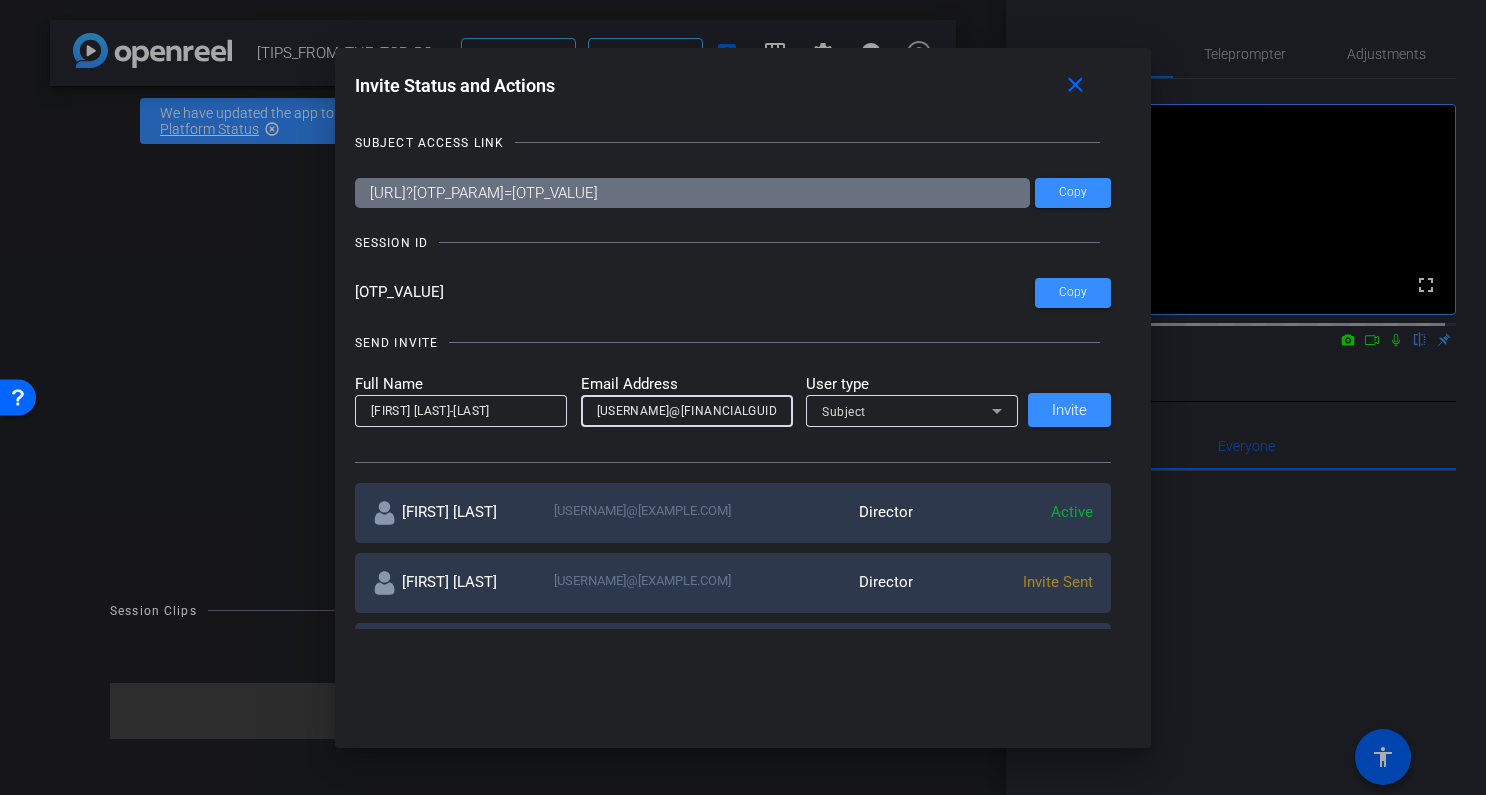 scroll, scrollTop: 0, scrollLeft: 10, axis: horizontal 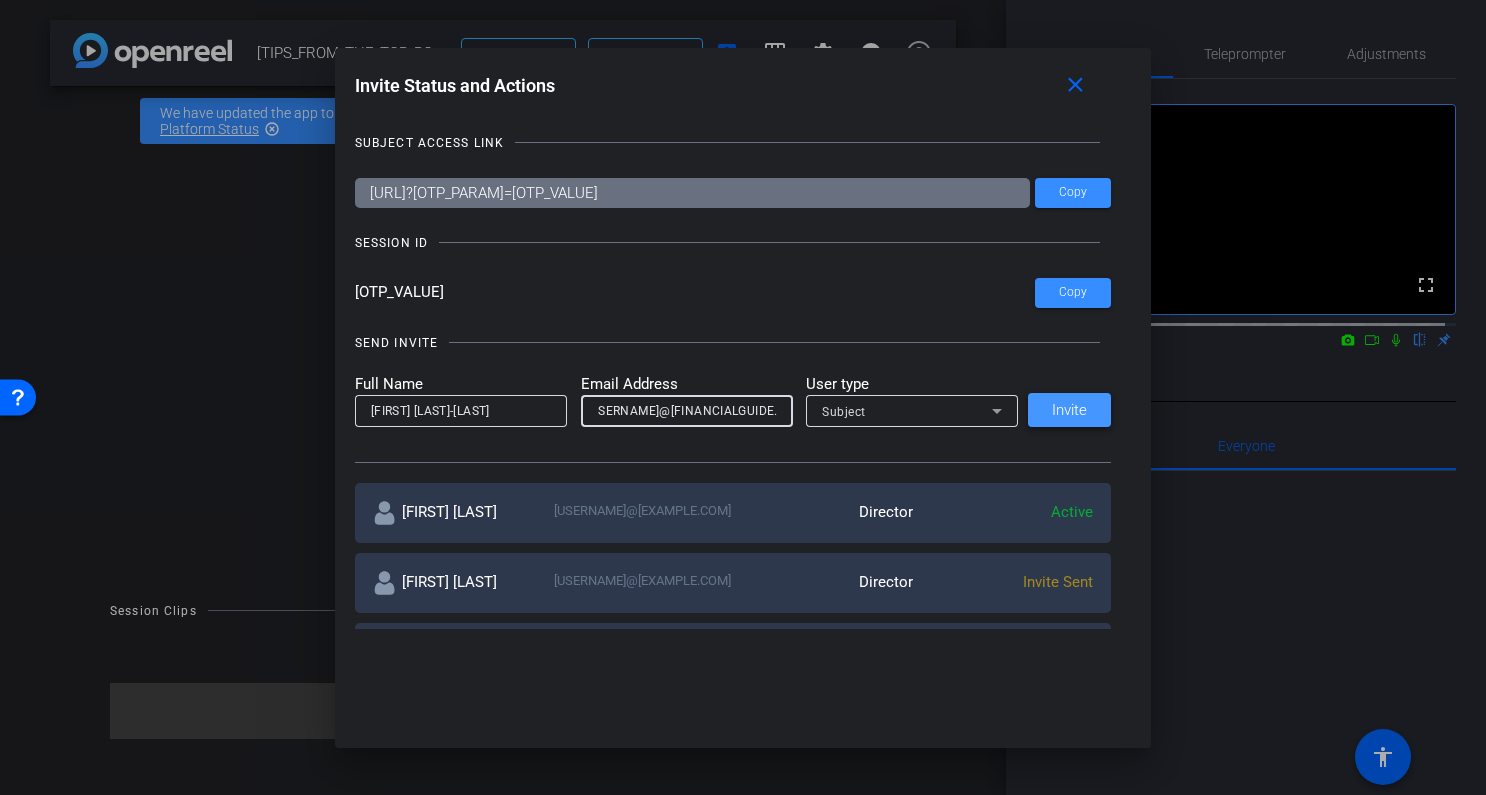 type on "[USERNAME]@[FINANCIALGUIDE.COM]" 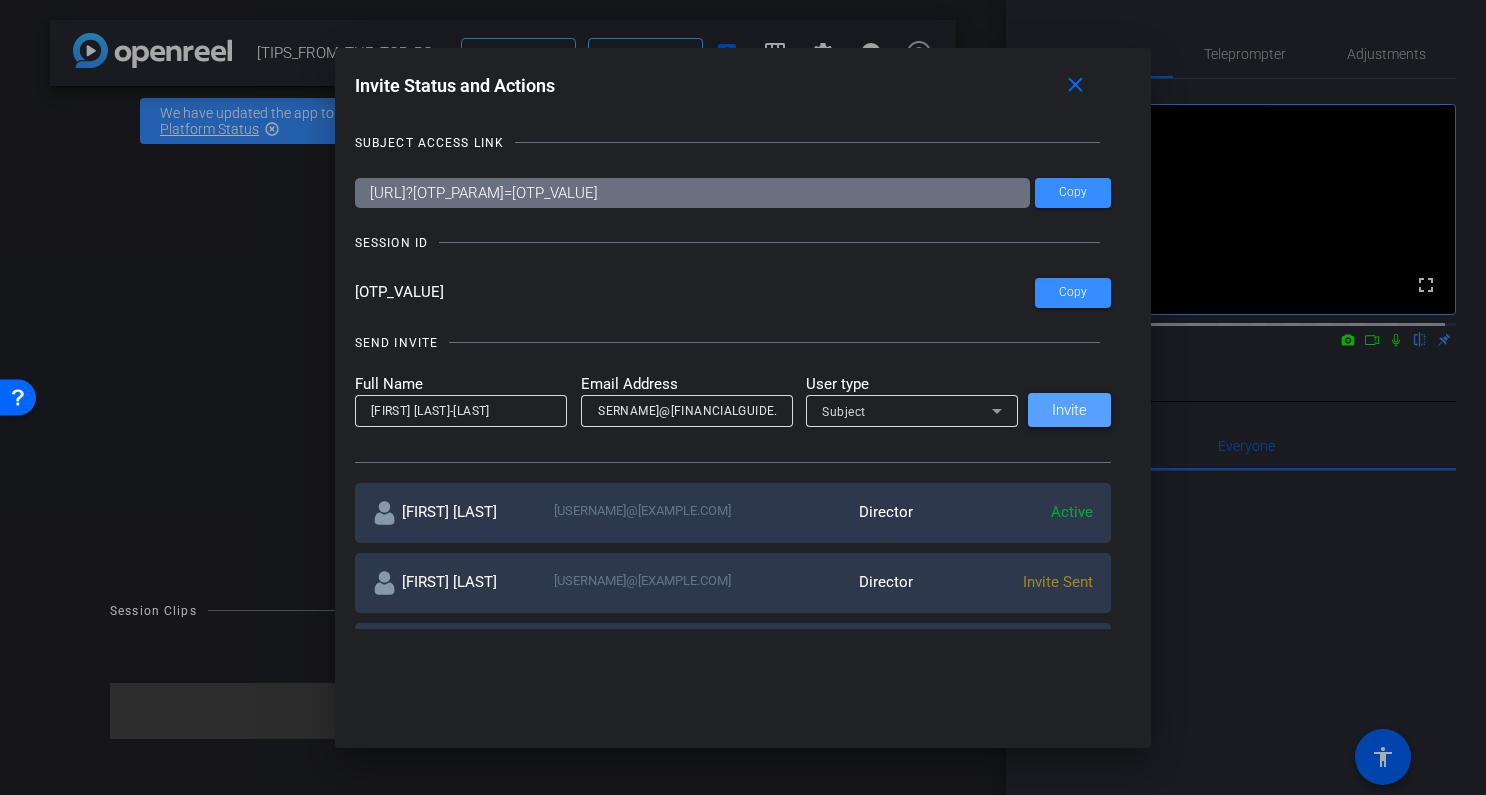 scroll, scrollTop: 0, scrollLeft: 0, axis: both 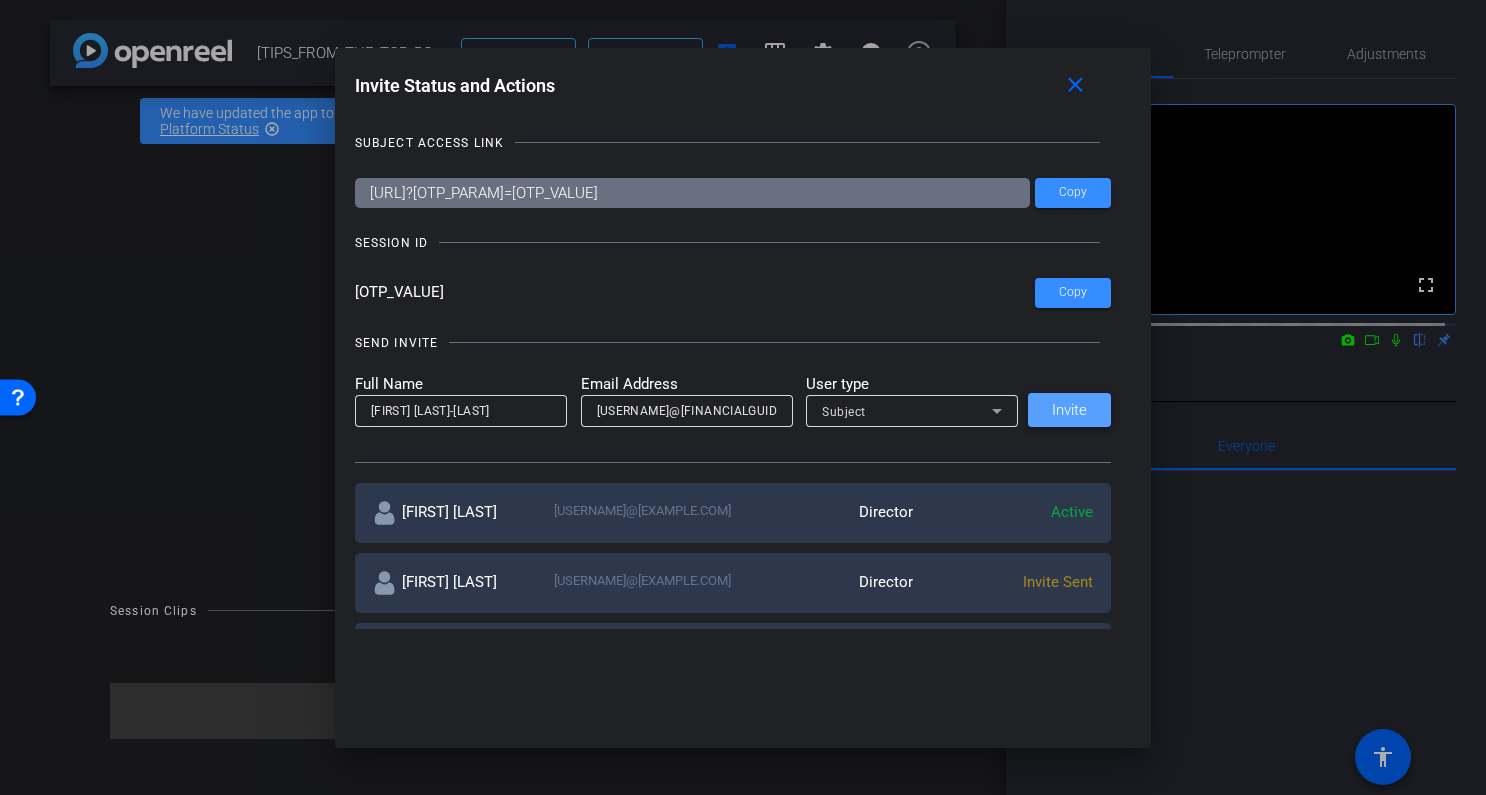 click on "Invite" at bounding box center [1069, 410] 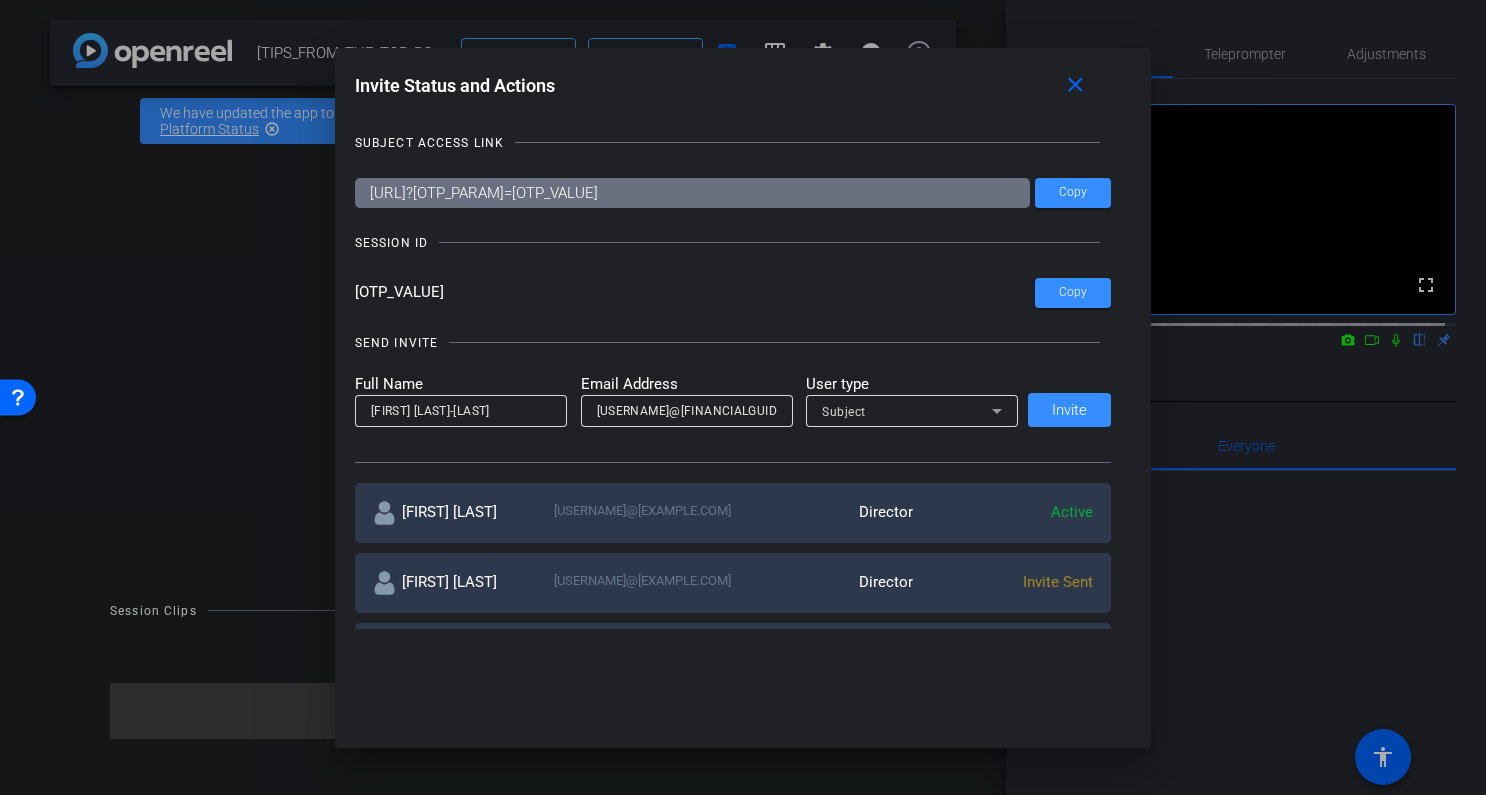 type 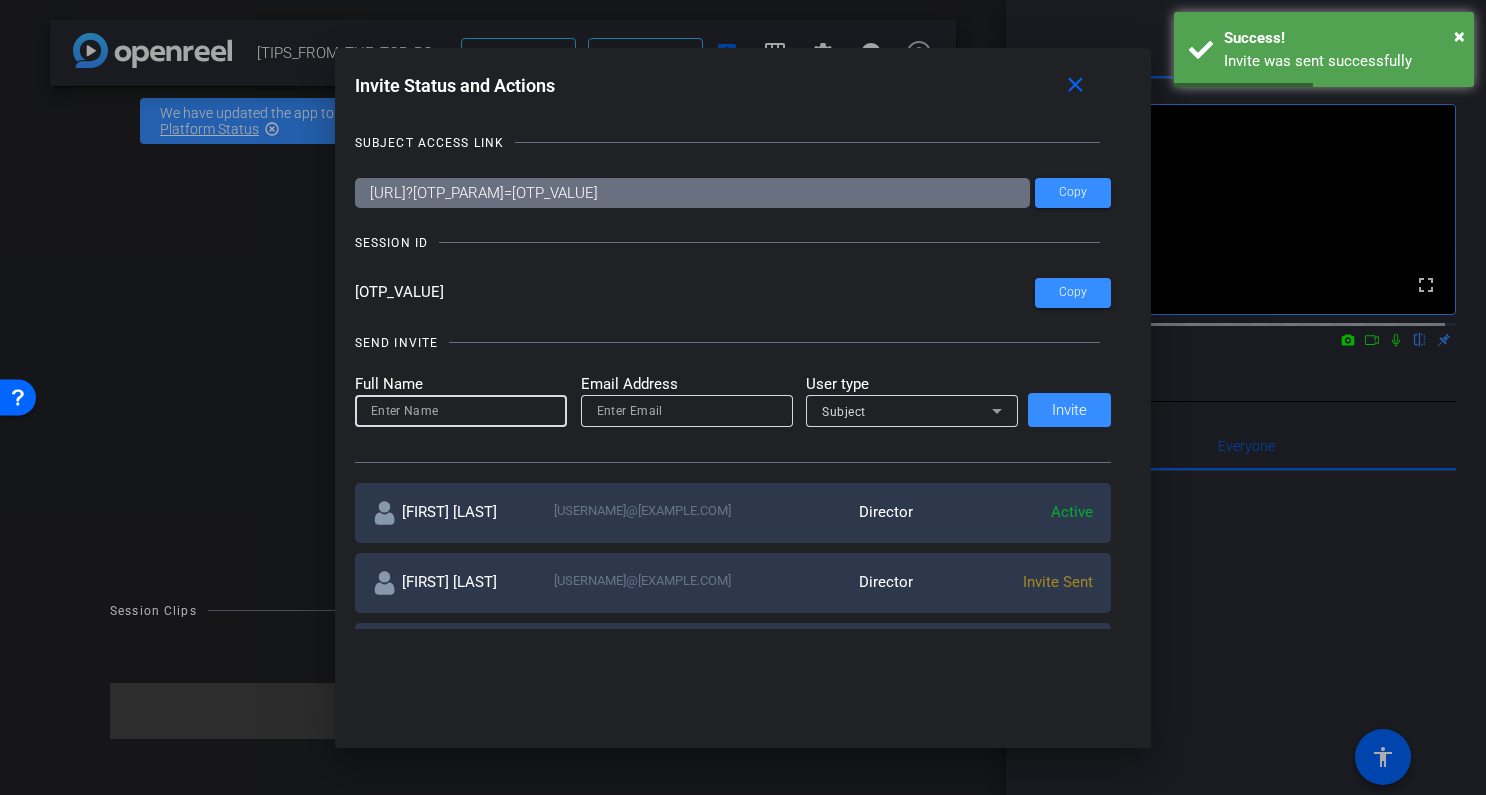click at bounding box center (461, 411) 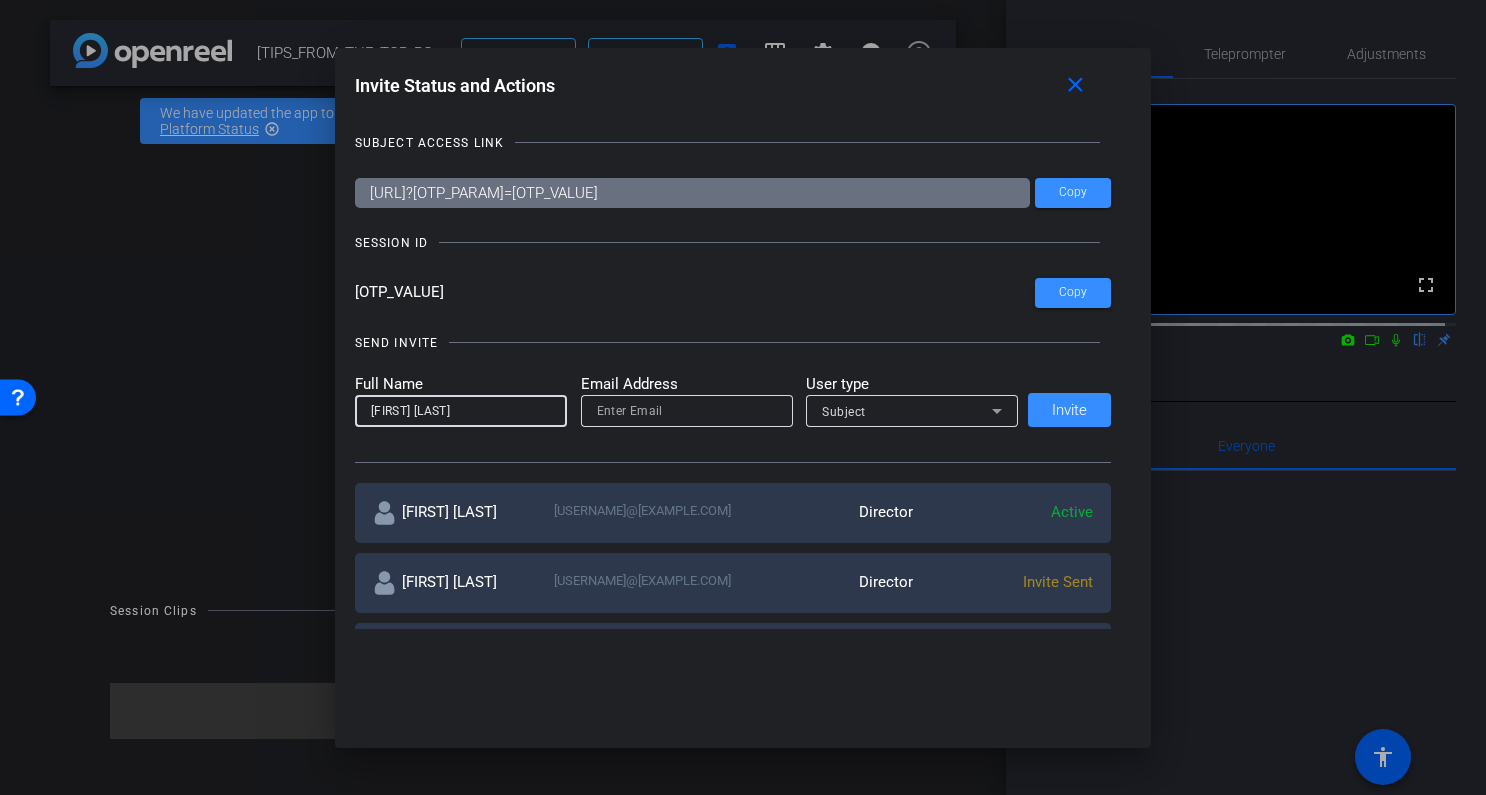 type on "[FIRST] [LAST]" 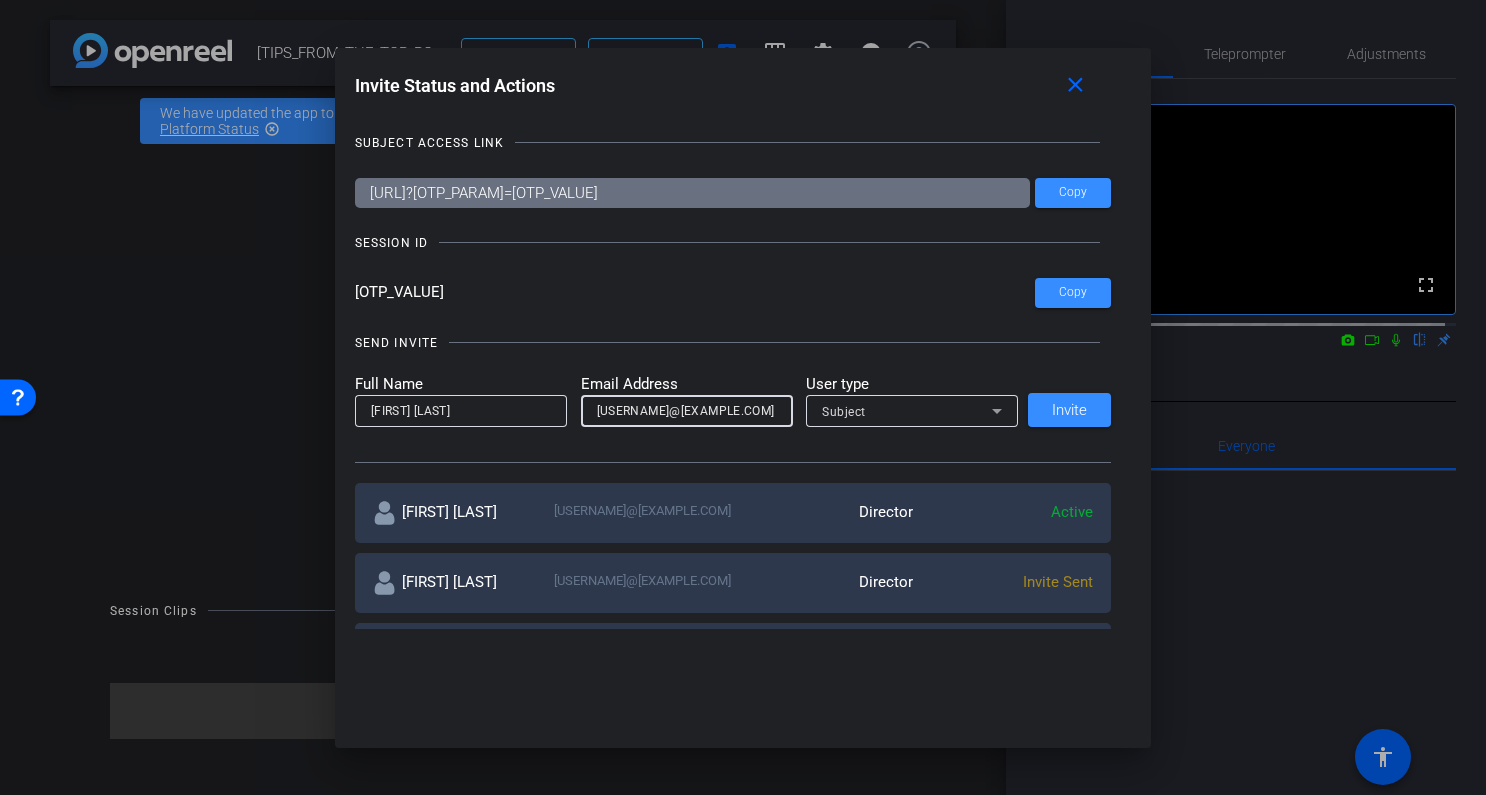 type on "[USERNAME]@[EXAMPLE.COM]" 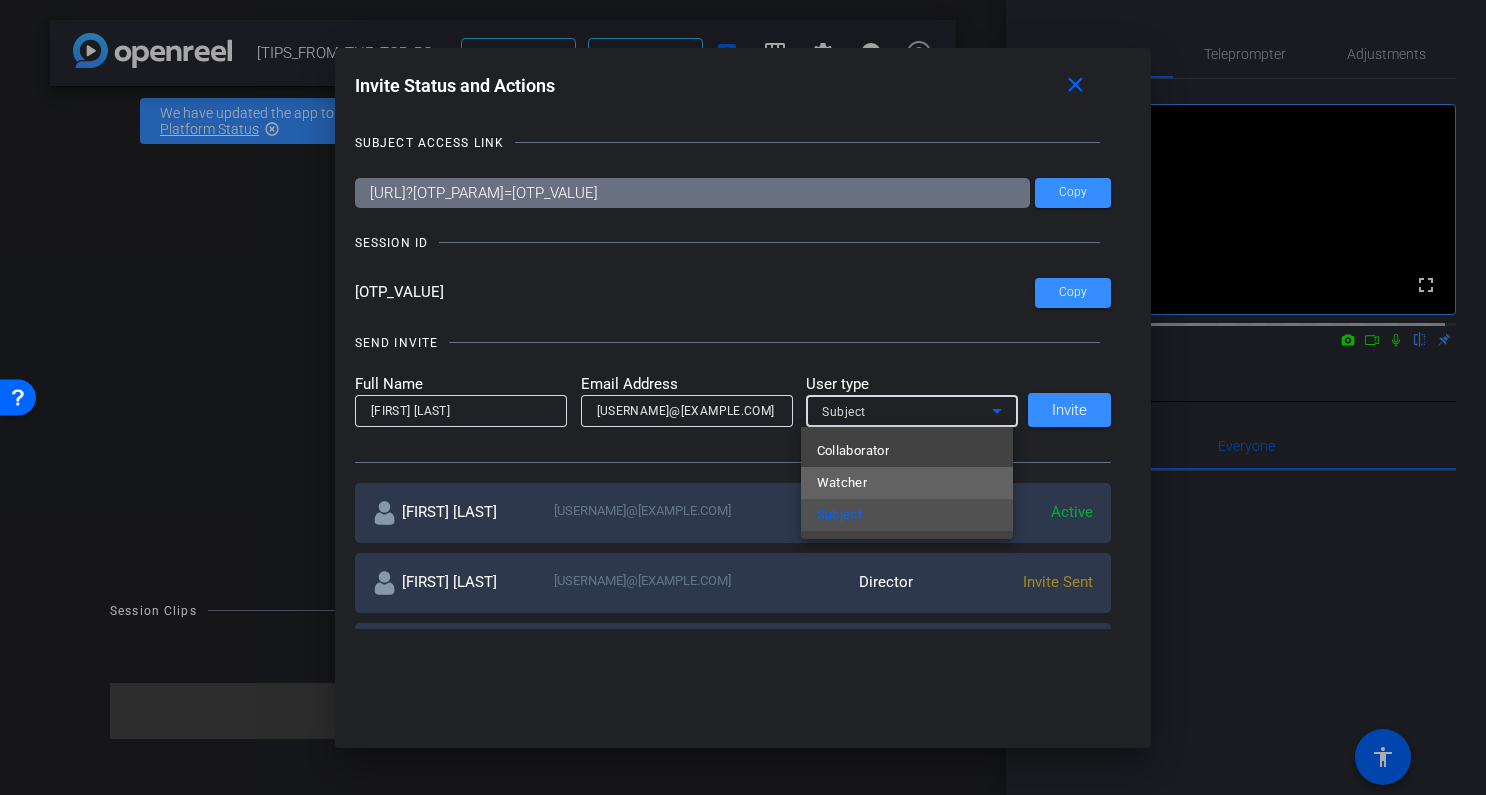 click on "Watcher" at bounding box center (907, 483) 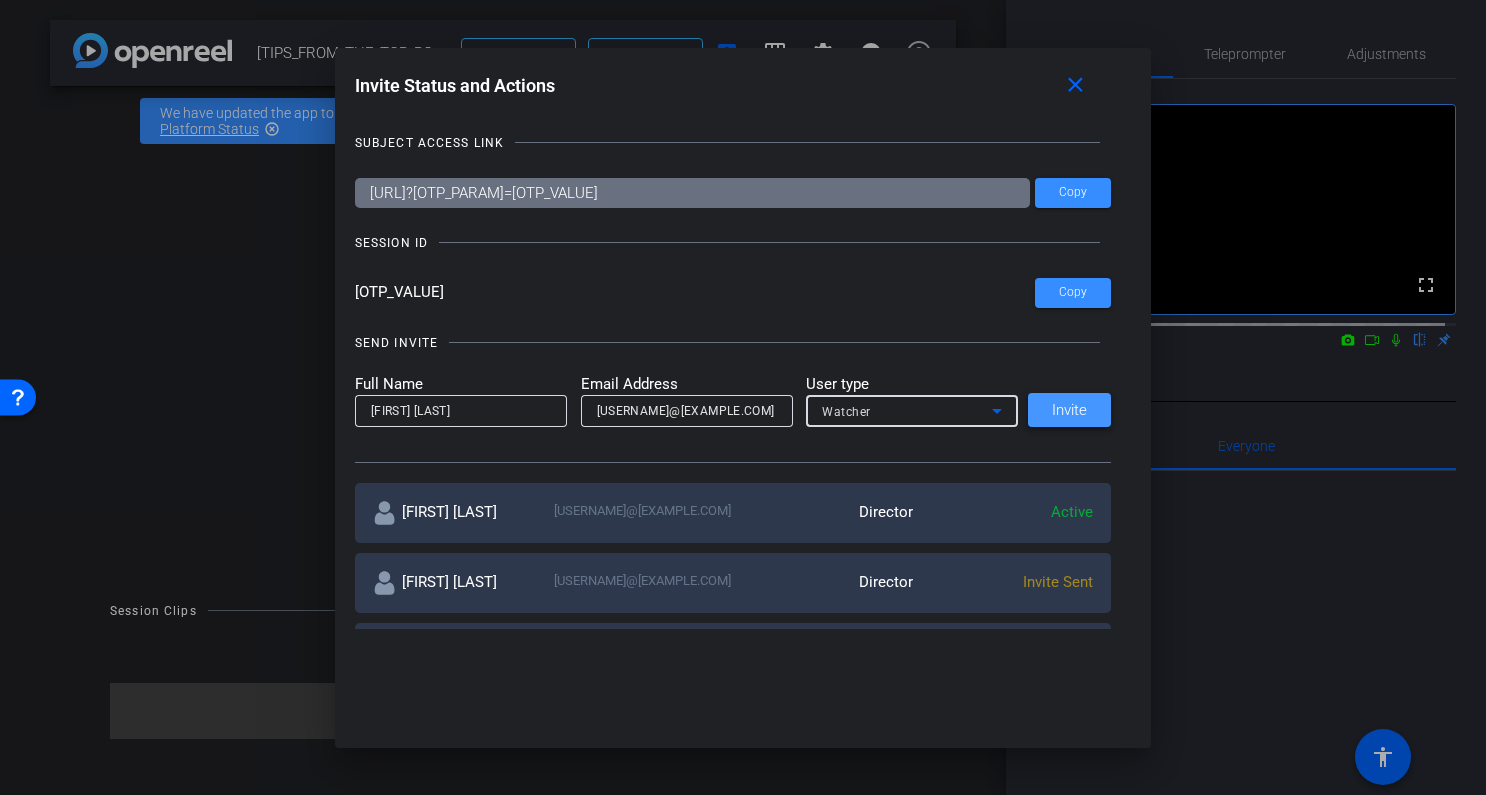 click on "Invite" at bounding box center (1069, 410) 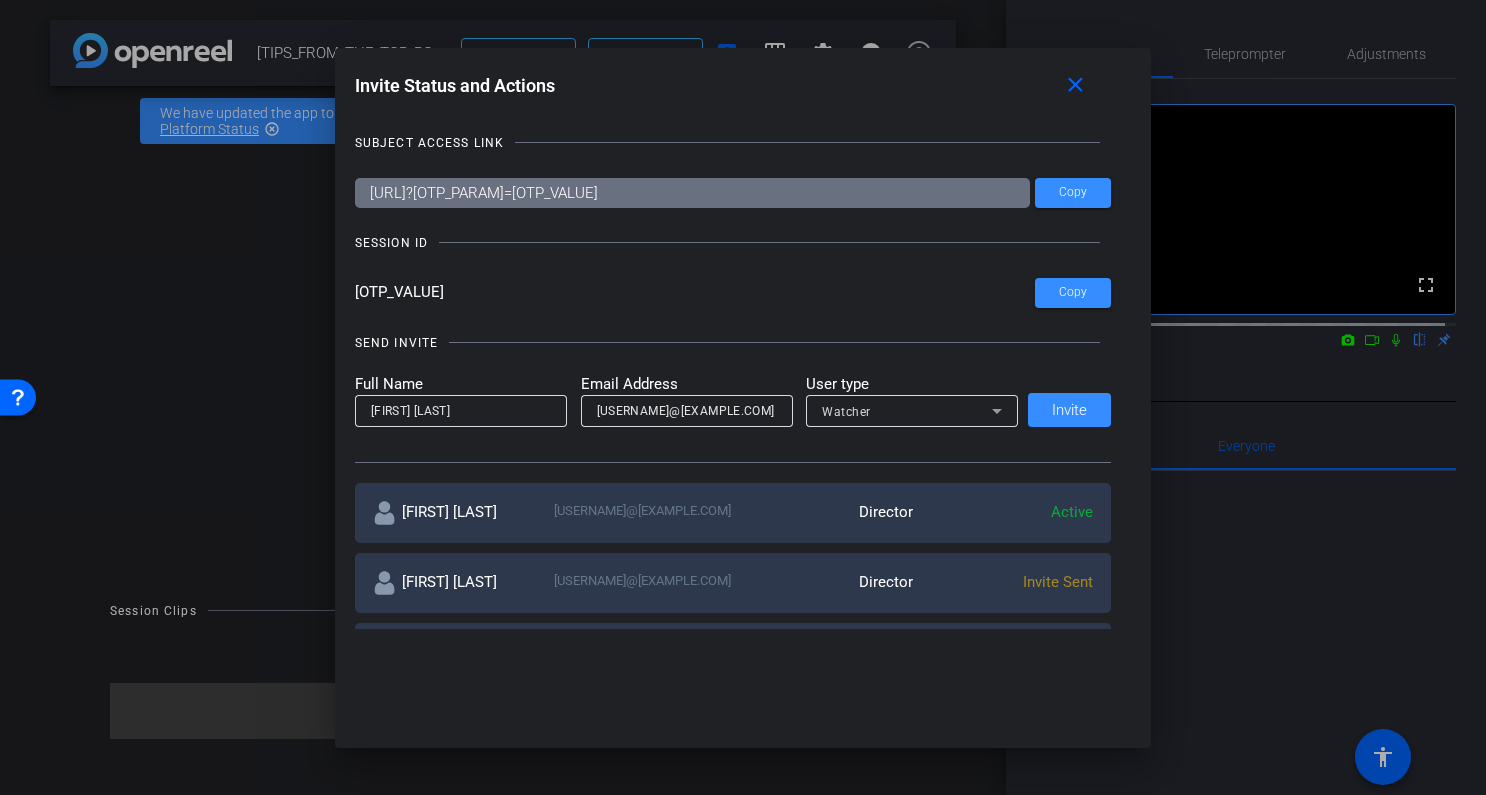 type 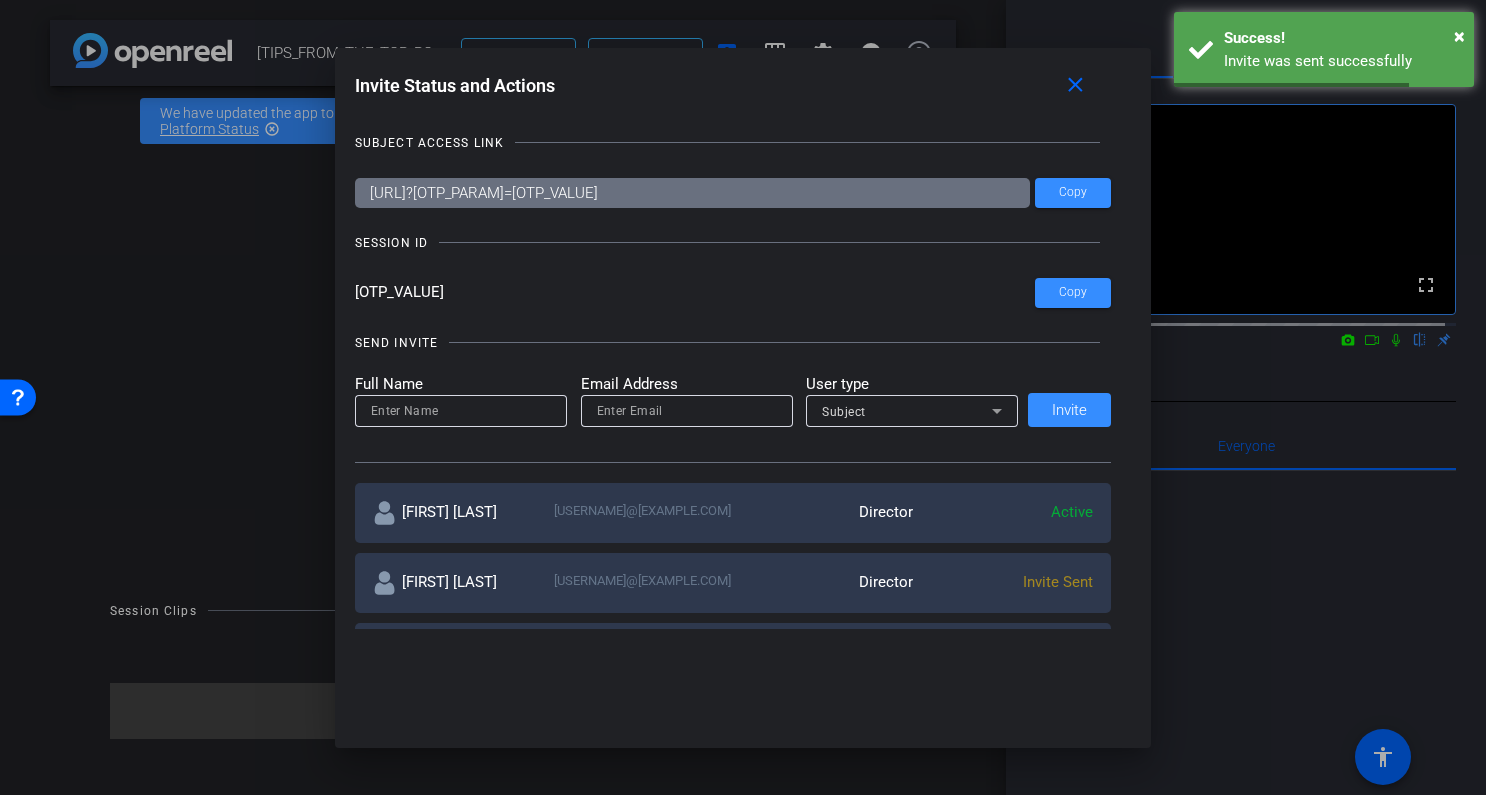 click at bounding box center [461, 411] 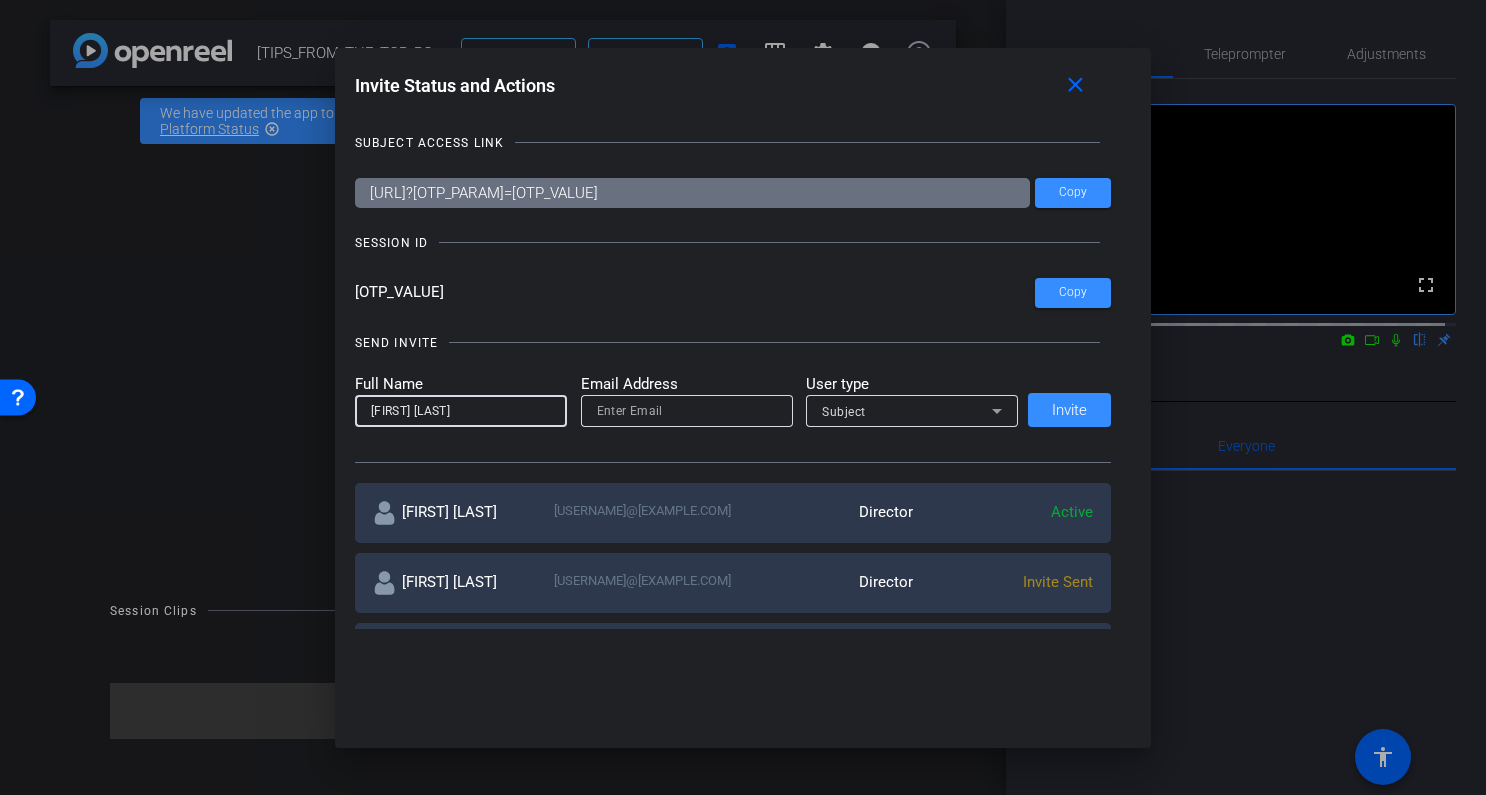type on "[FIRST] [LAST]" 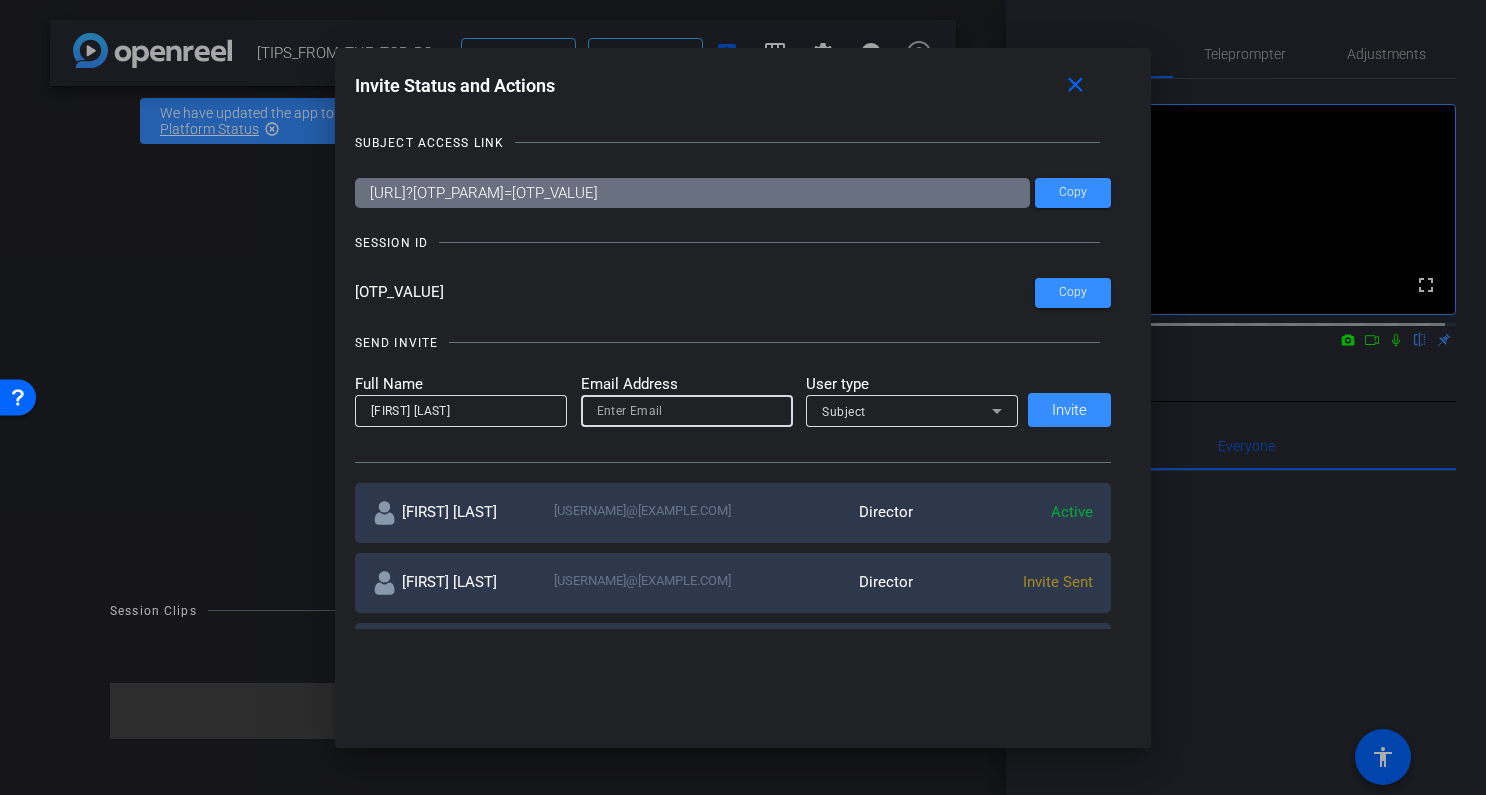 click at bounding box center (687, 411) 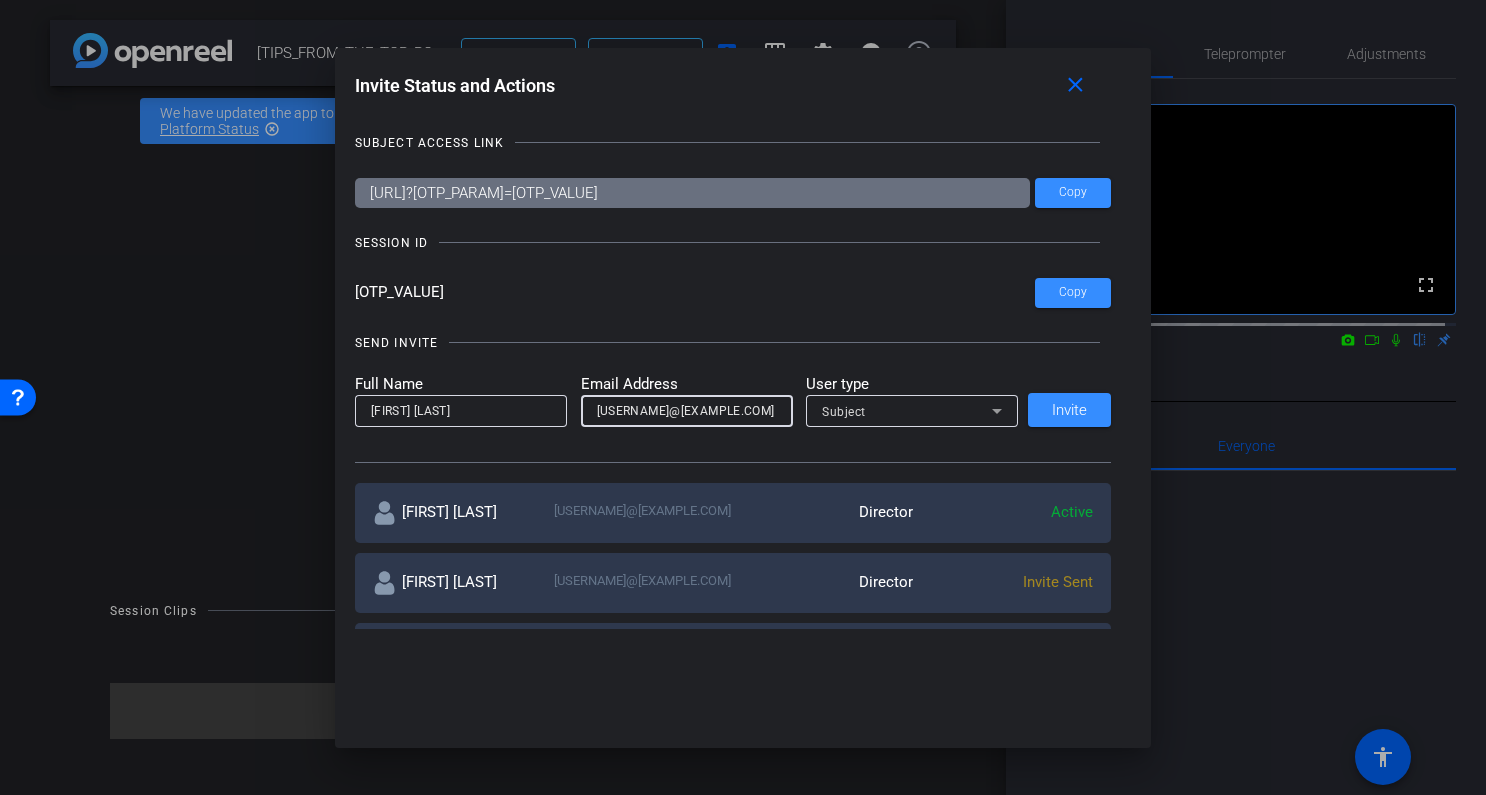 type on "[USERNAME]@[EXAMPLE.COM]" 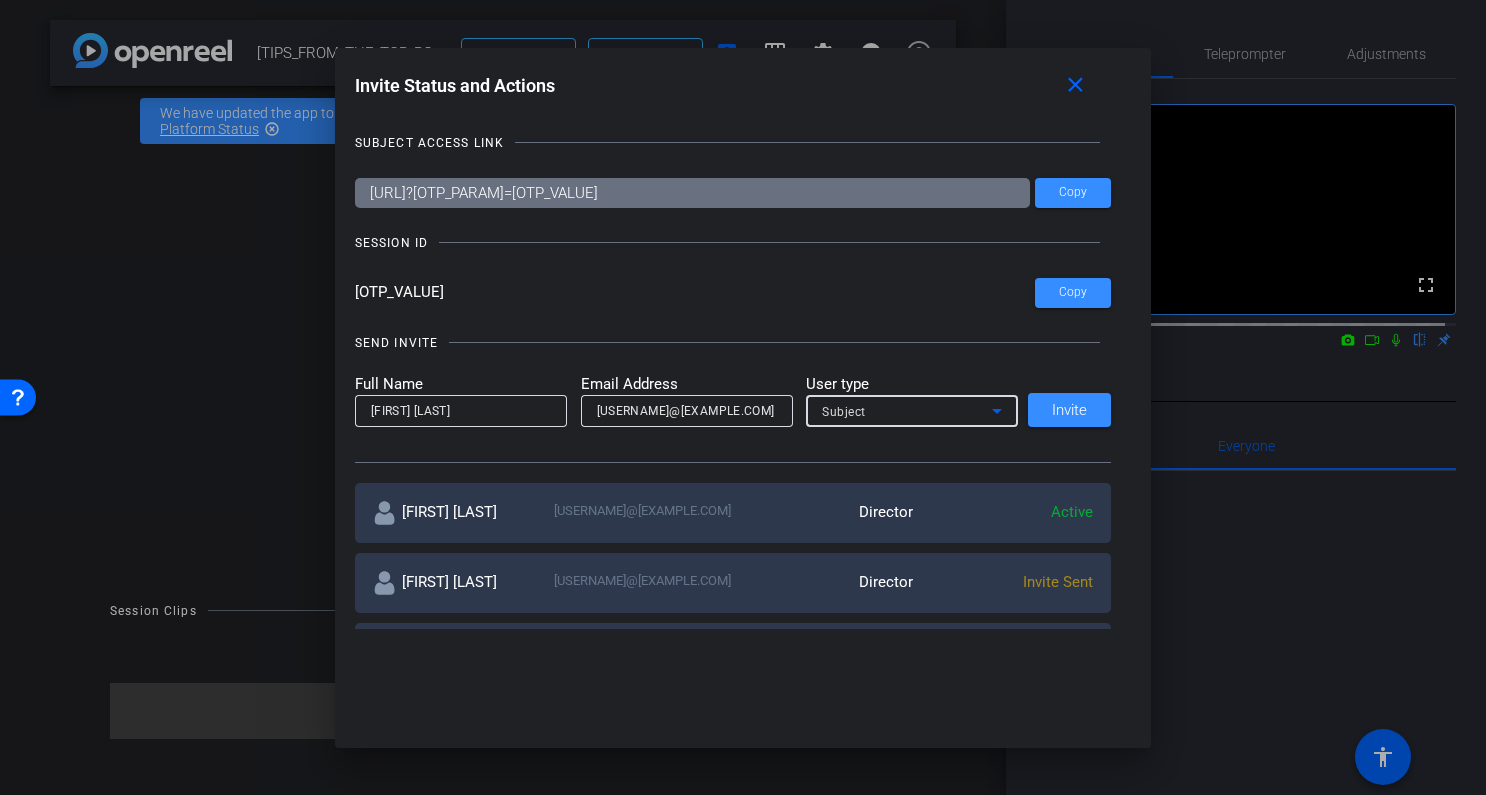 click 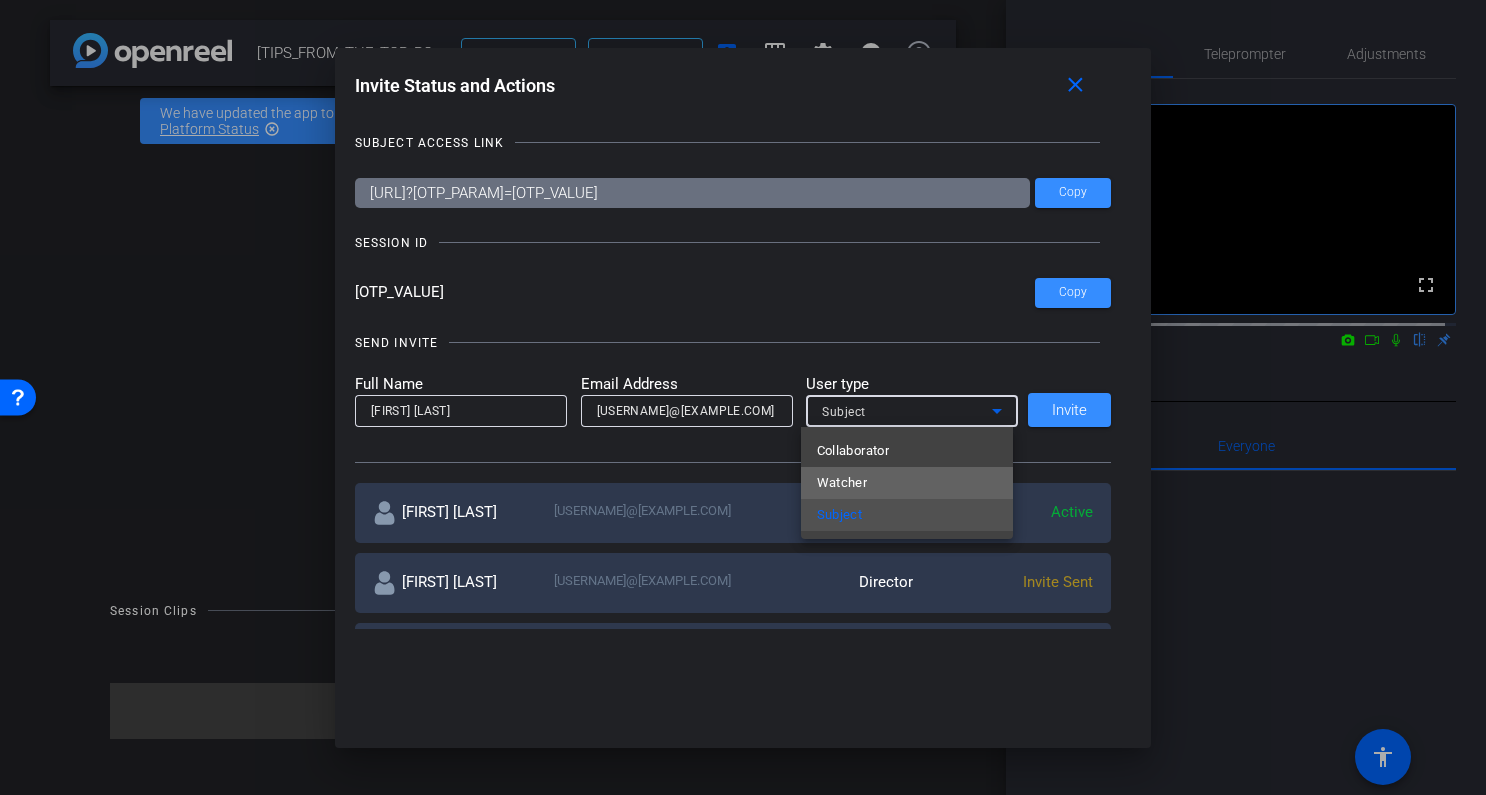 click on "Watcher" at bounding box center [907, 483] 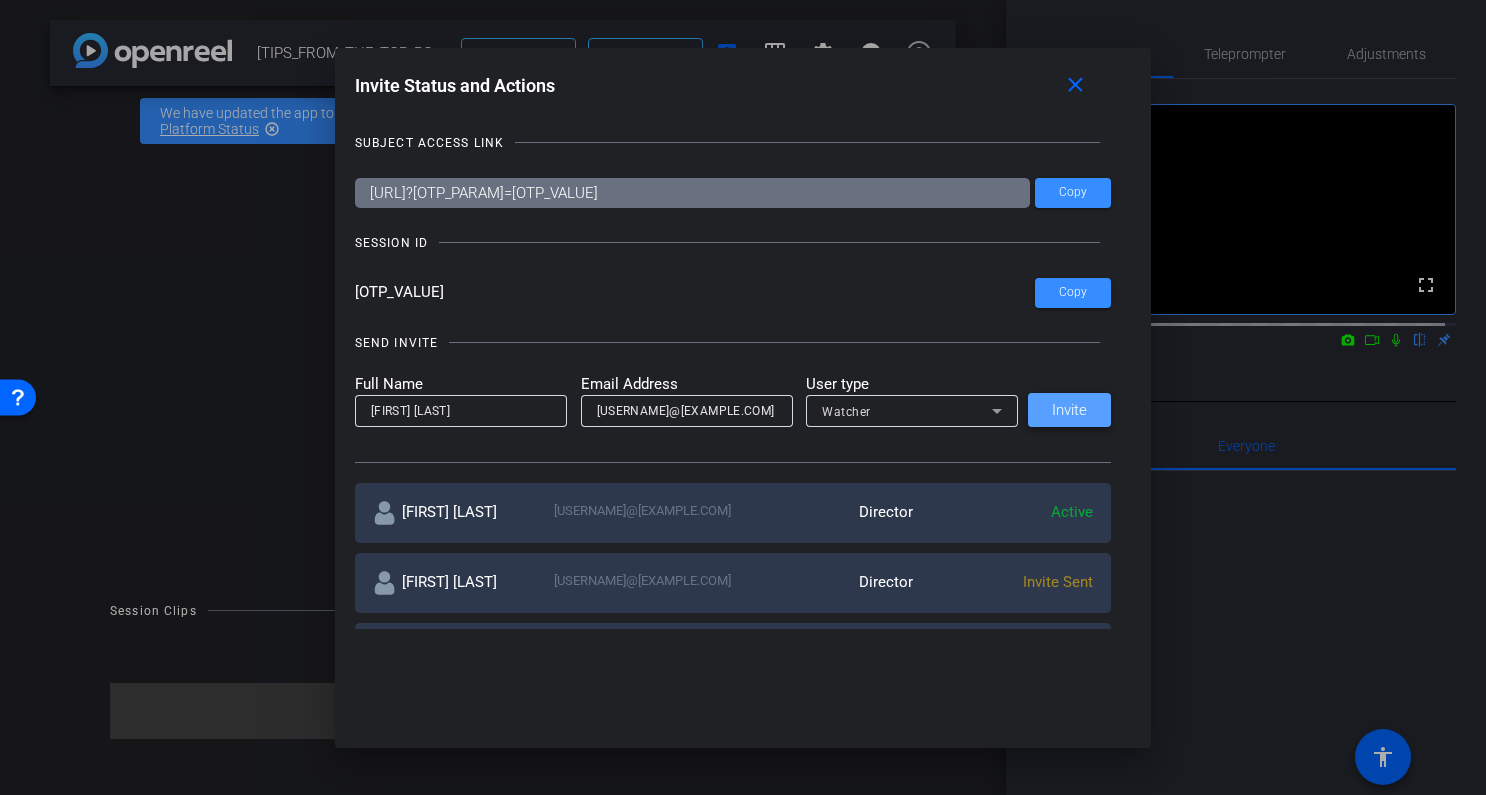 click on "Invite" at bounding box center [1069, 410] 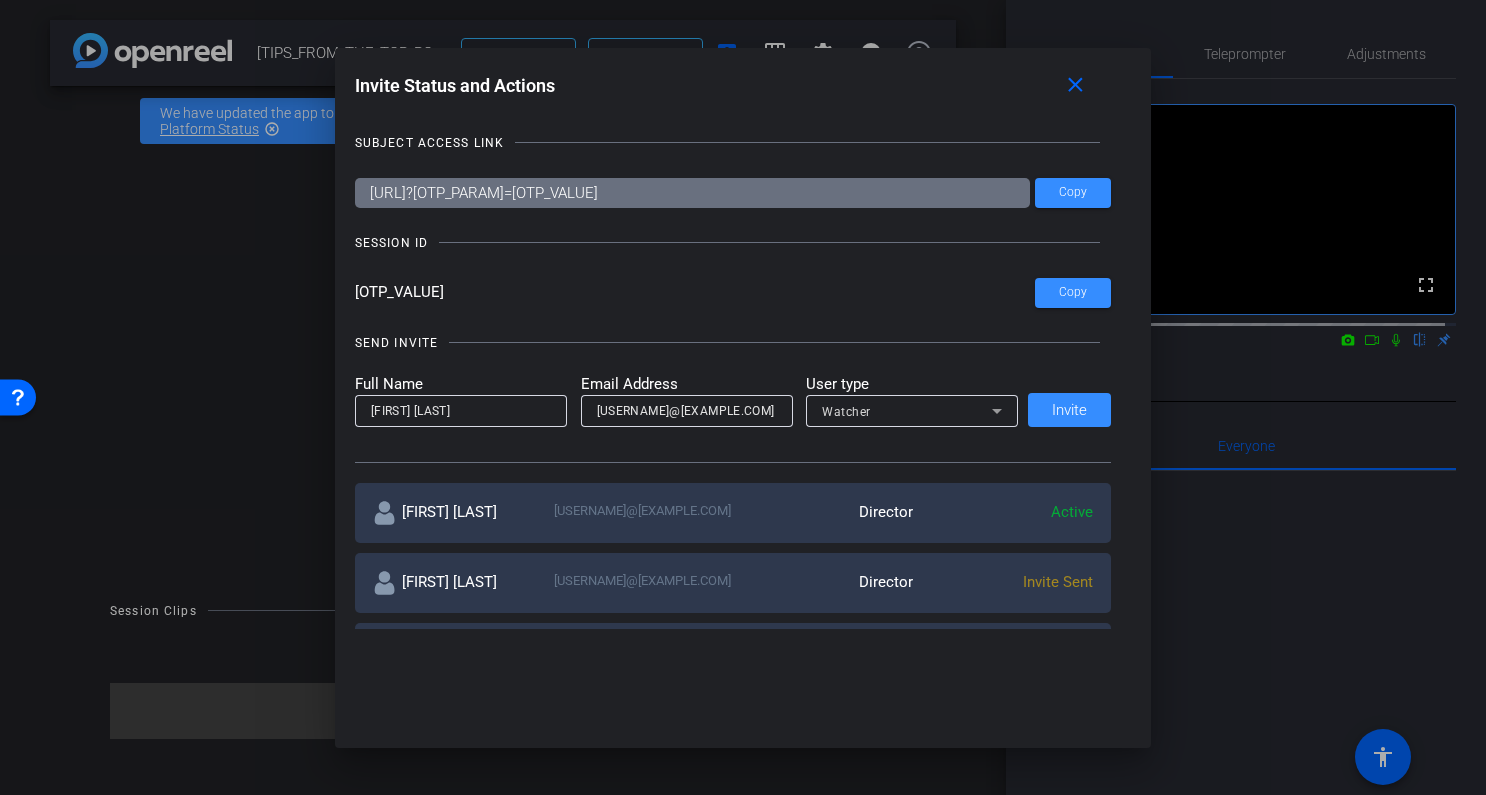 type 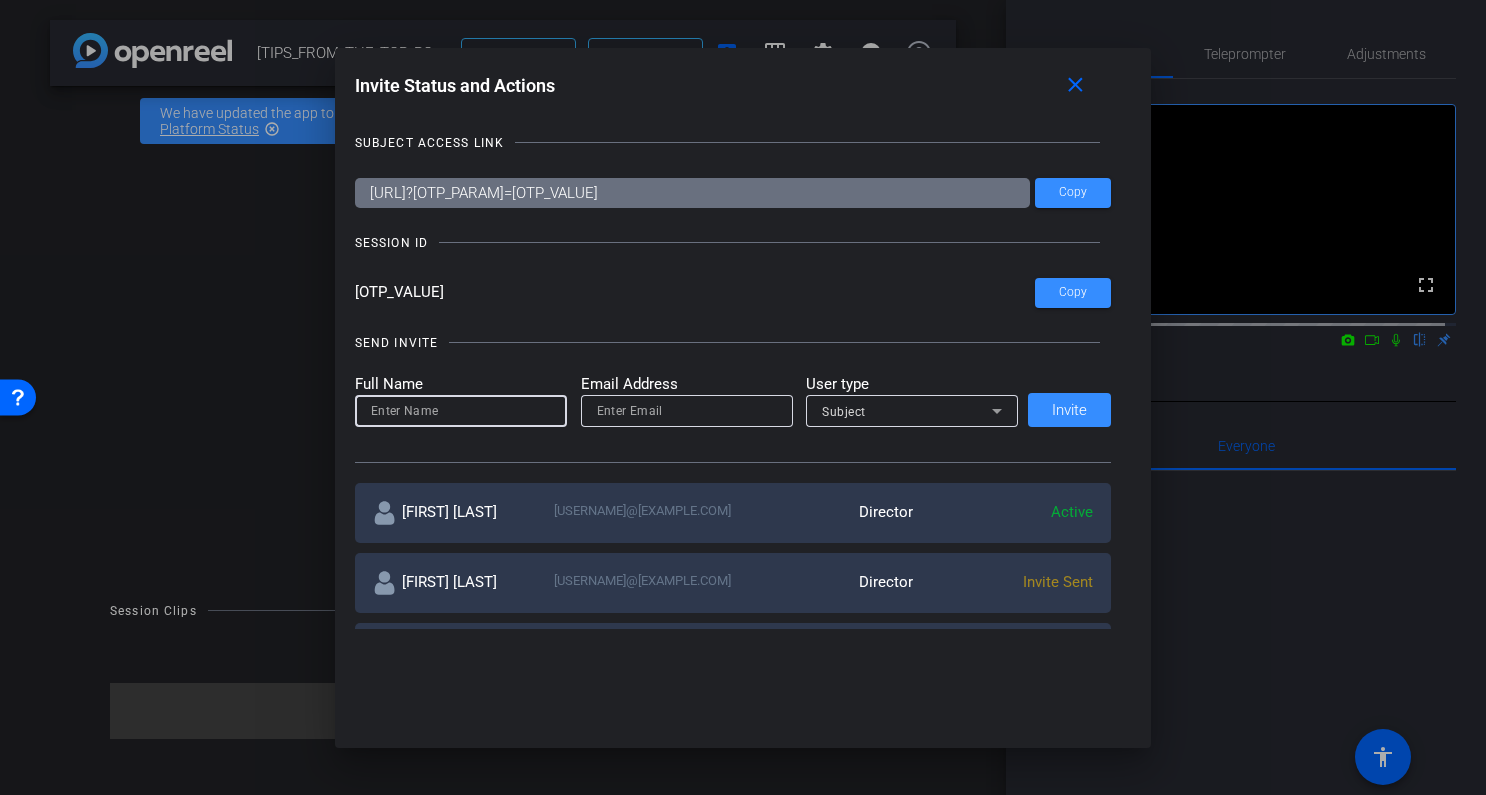 click at bounding box center [461, 411] 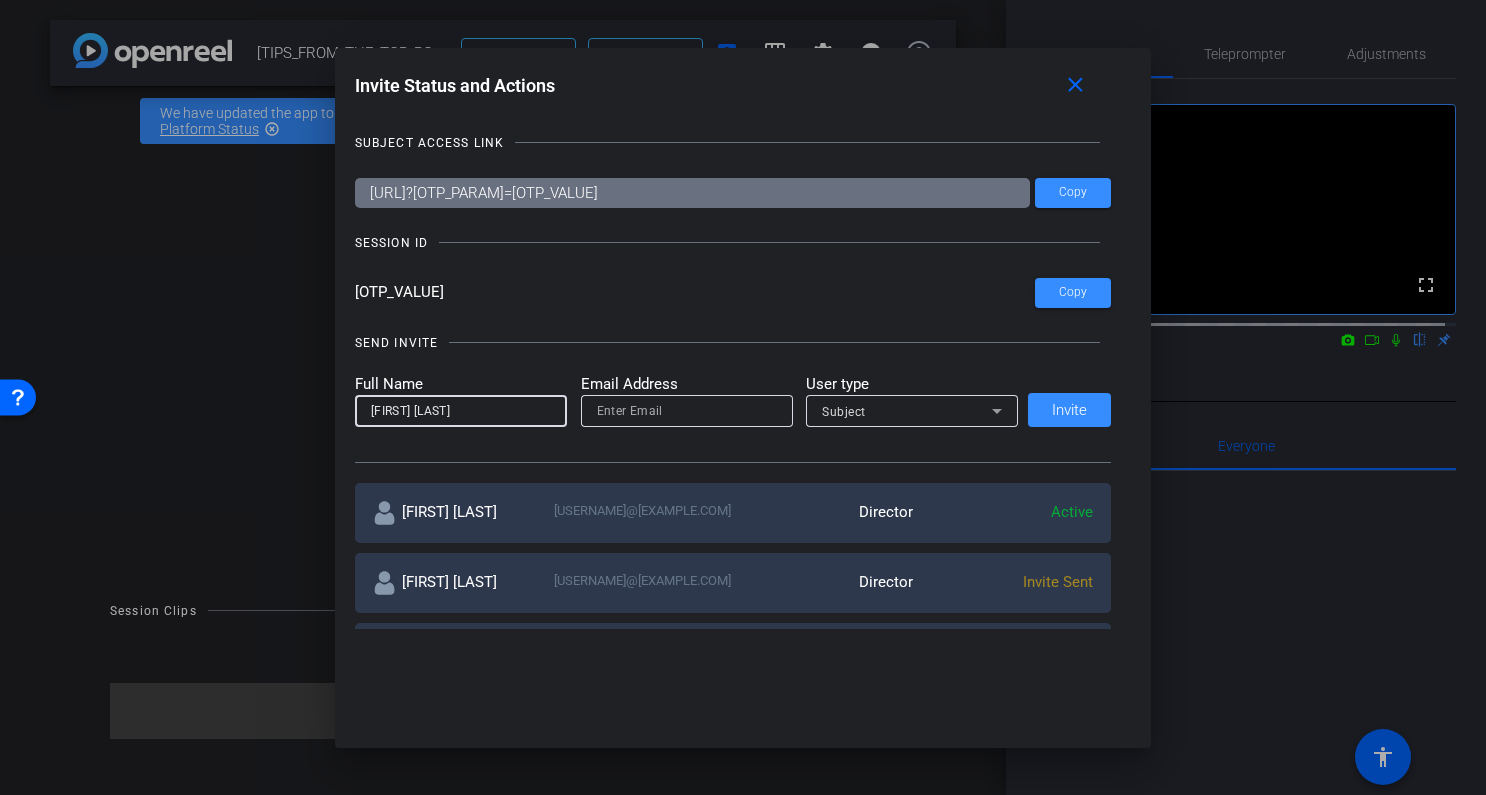 type on "[FIRST] [LAST]" 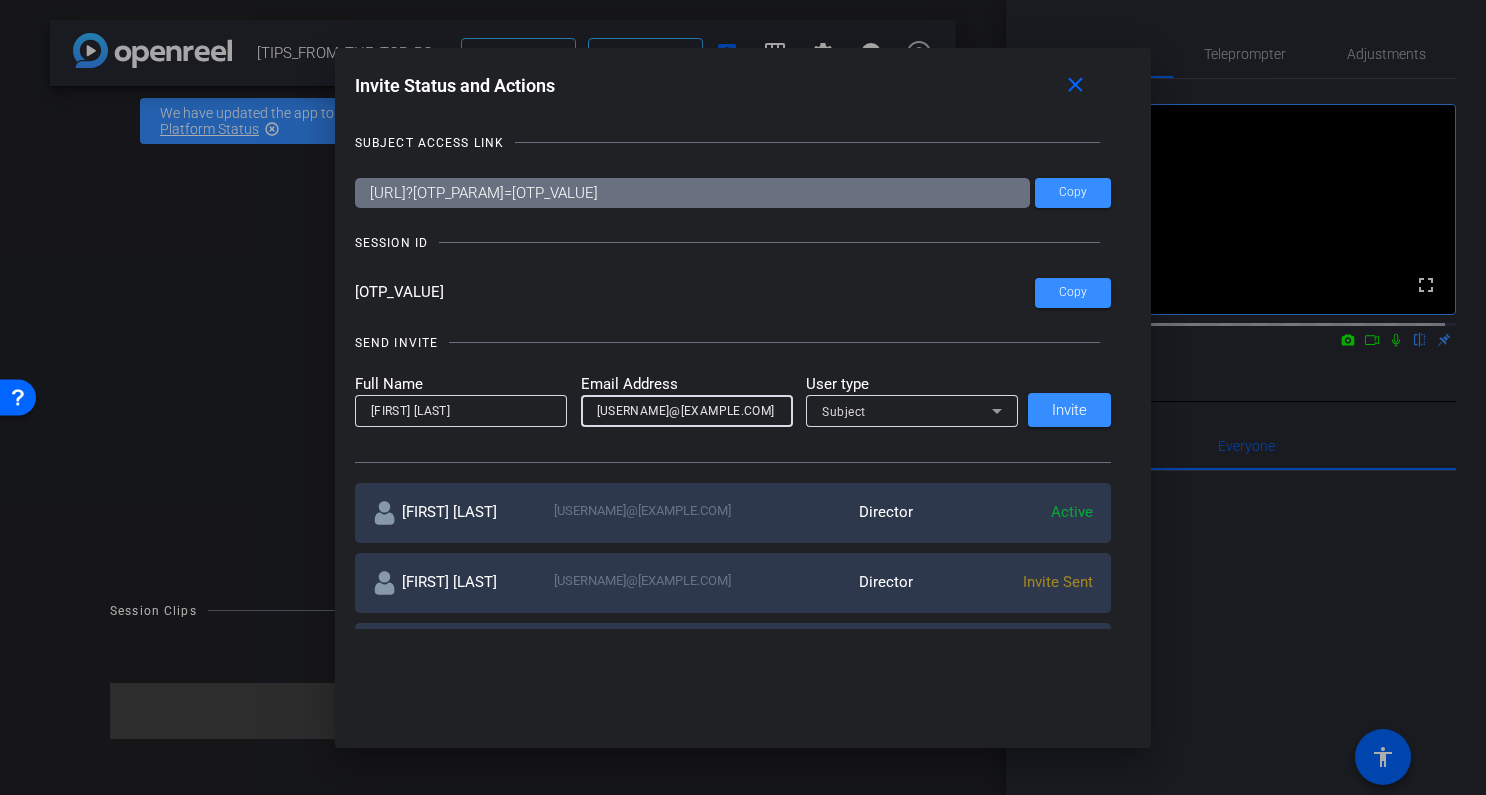 type on "[USERNAME]@[EXAMPLE.COM]" 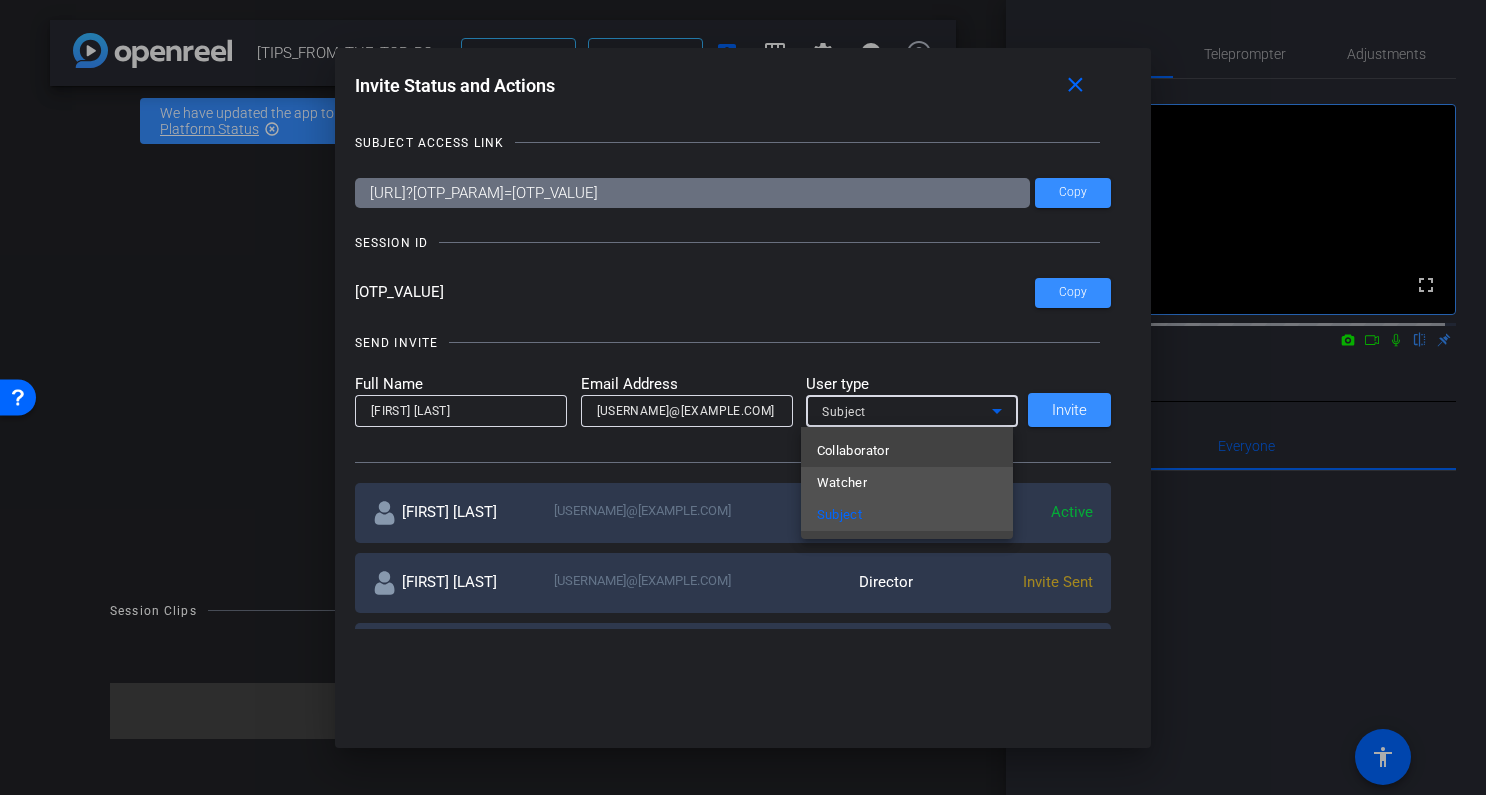 click on "Watcher" at bounding box center [842, 483] 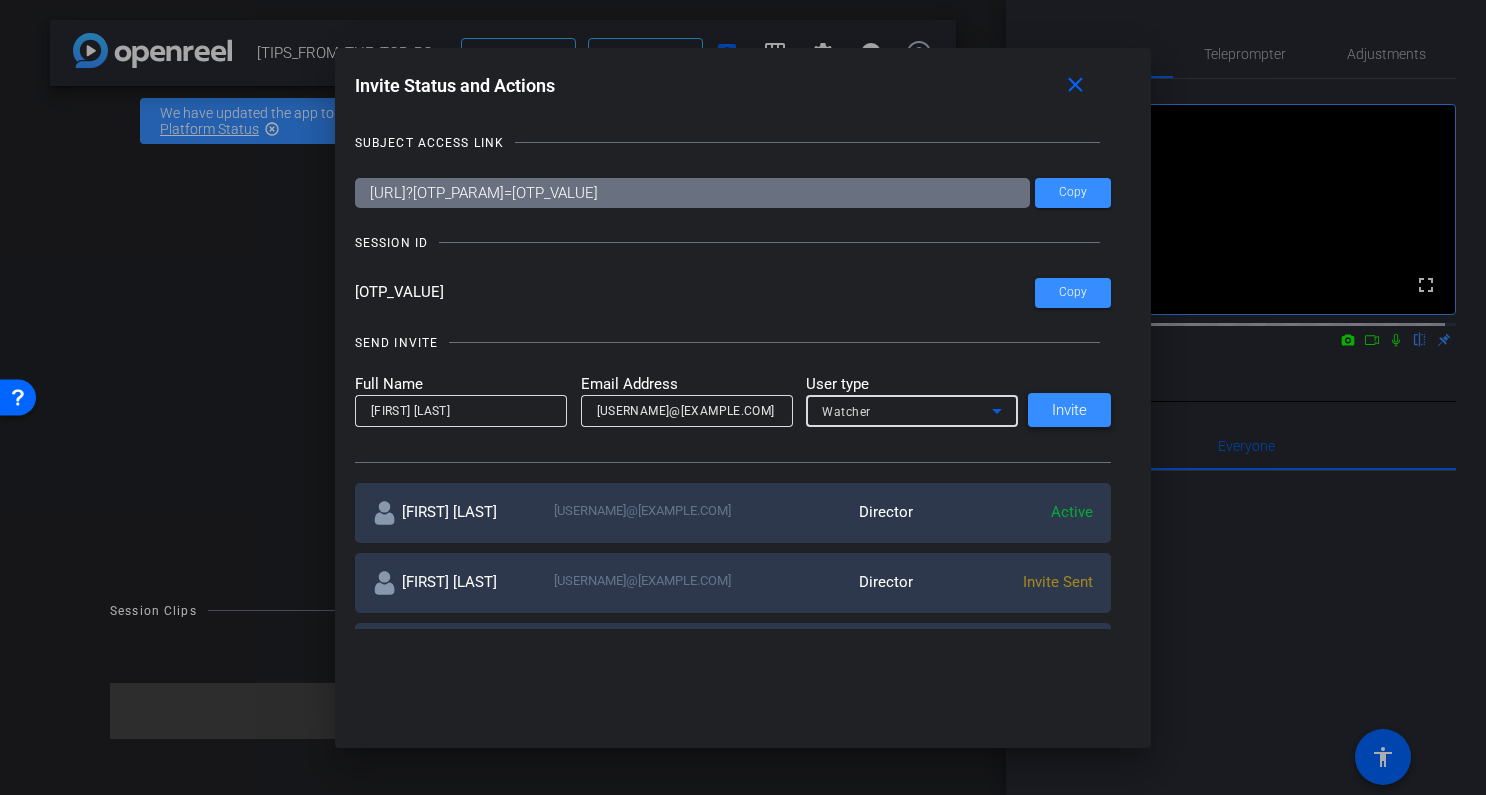 click on "Invite" at bounding box center [1069, 410] 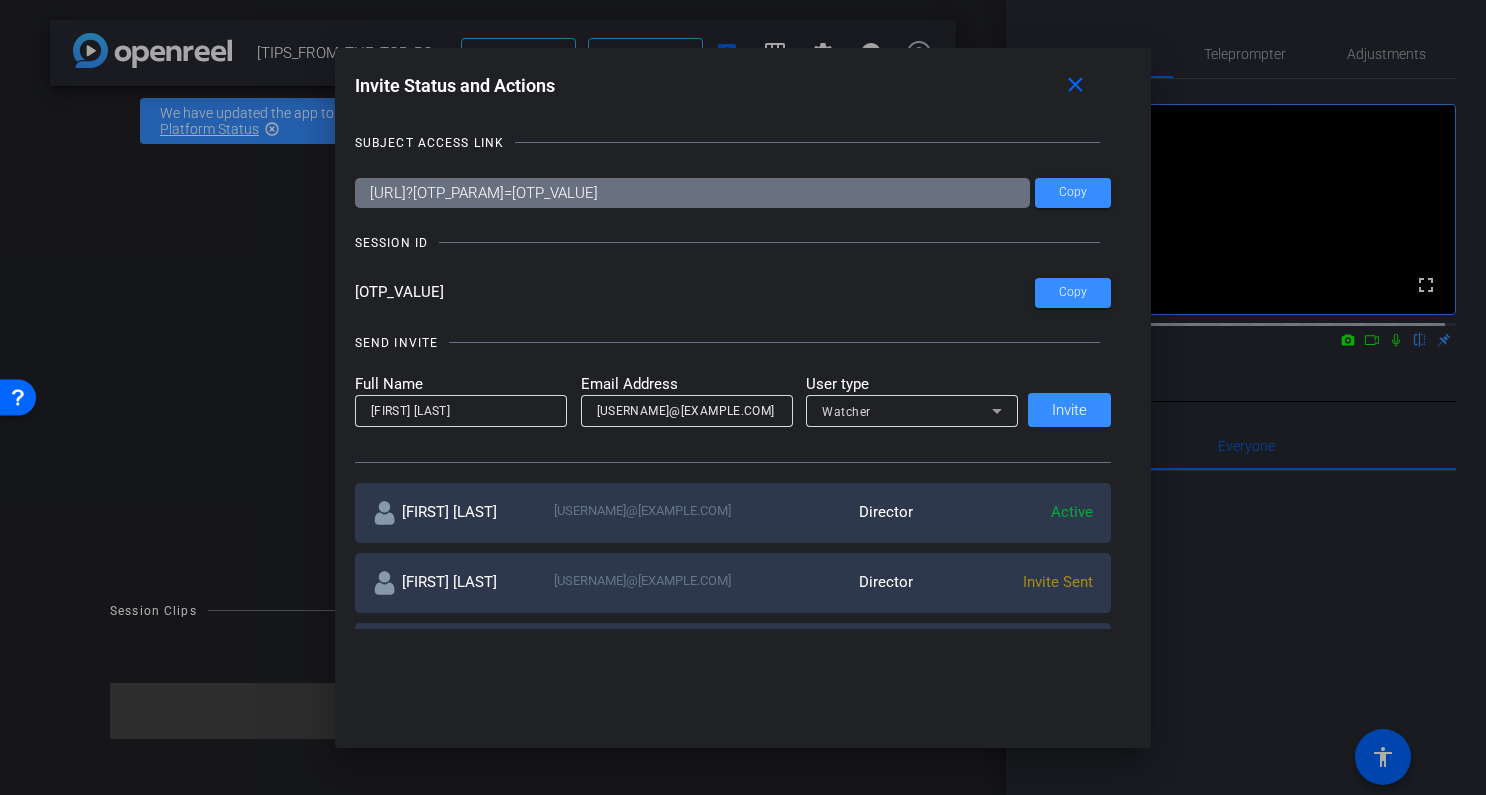 type 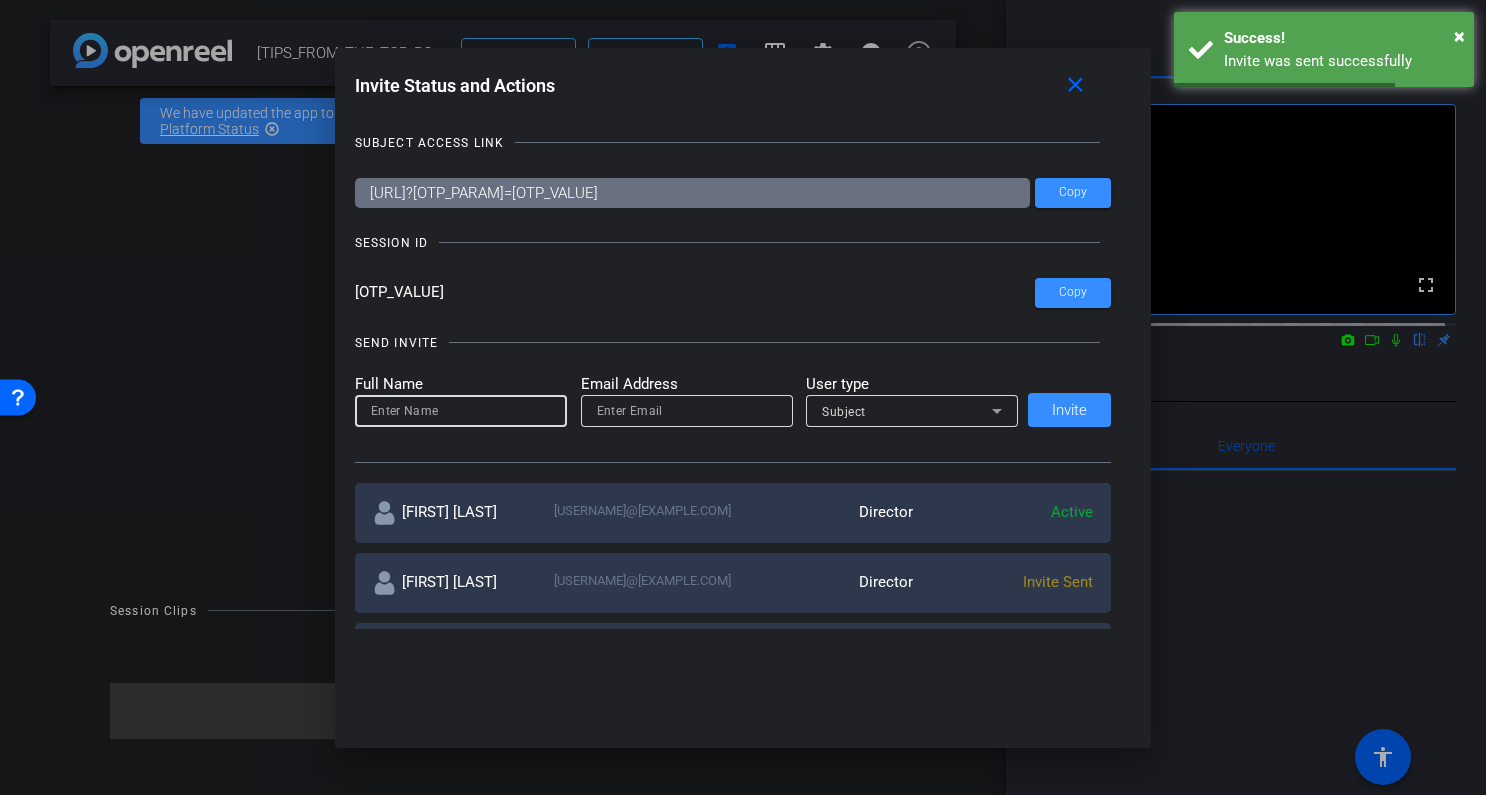 click at bounding box center [461, 411] 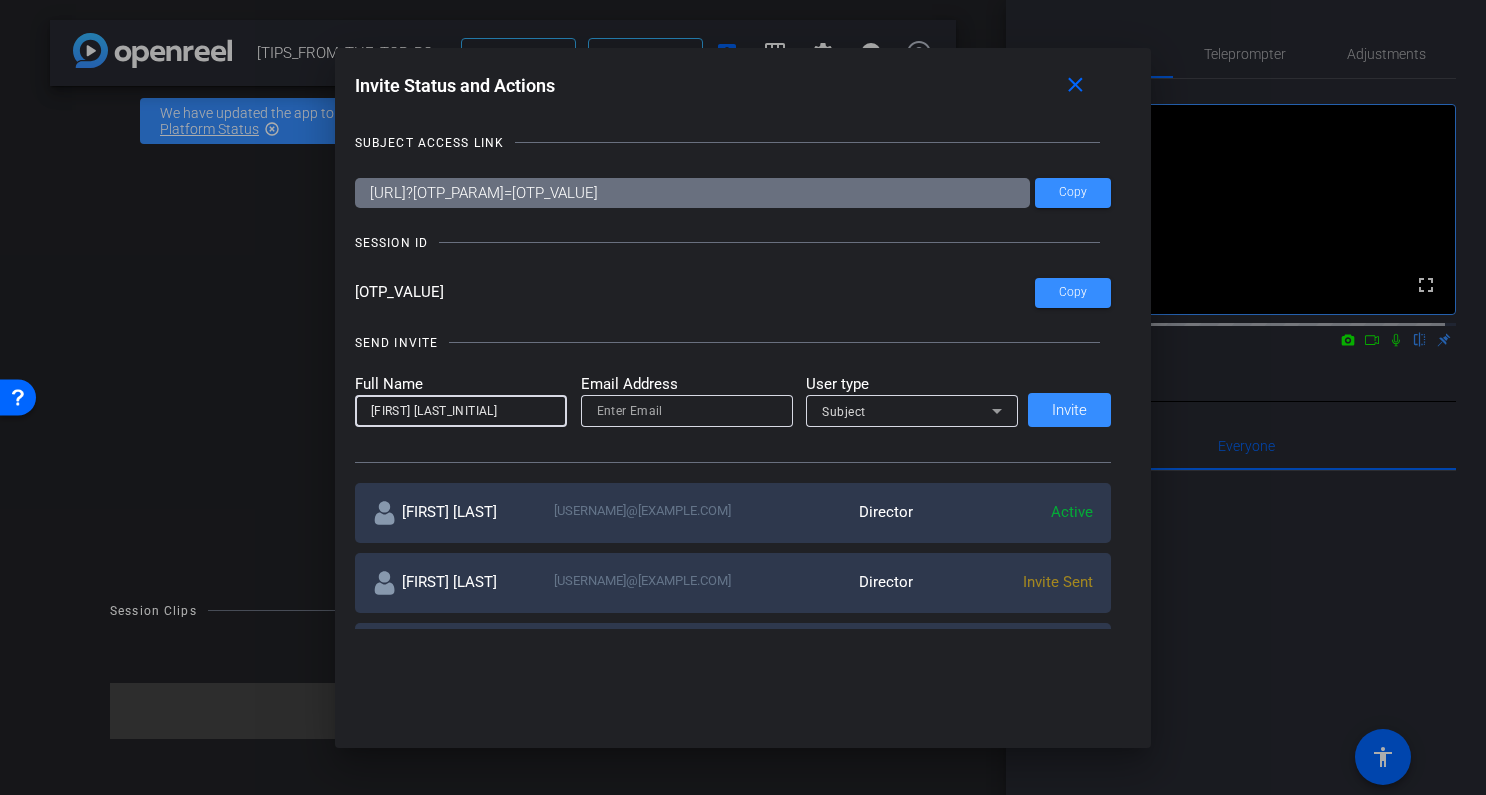 type on "[FIRST] [LAST_INITIAL]" 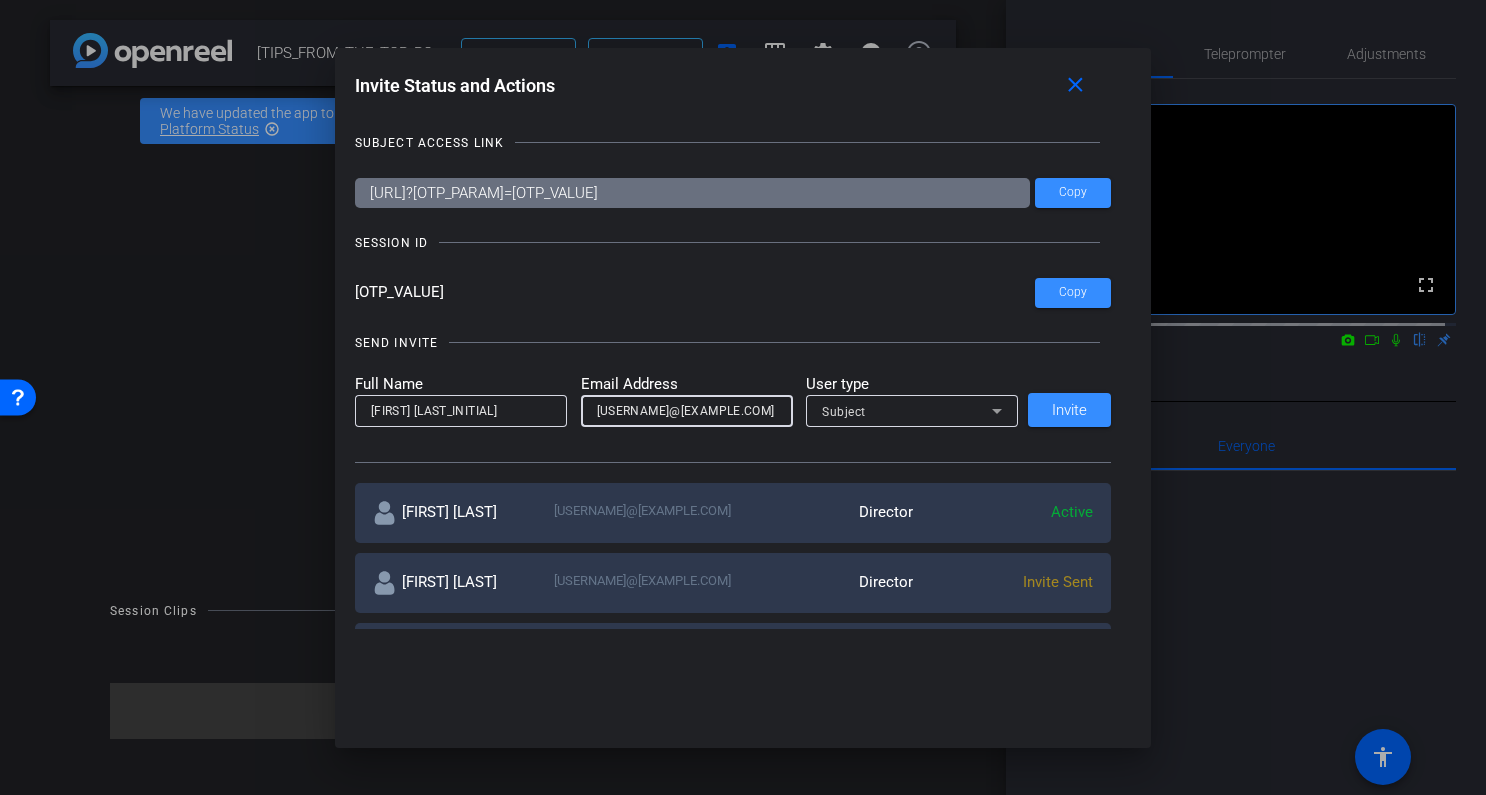 type on "[USERNAME]@[EXAMPLE.COM]" 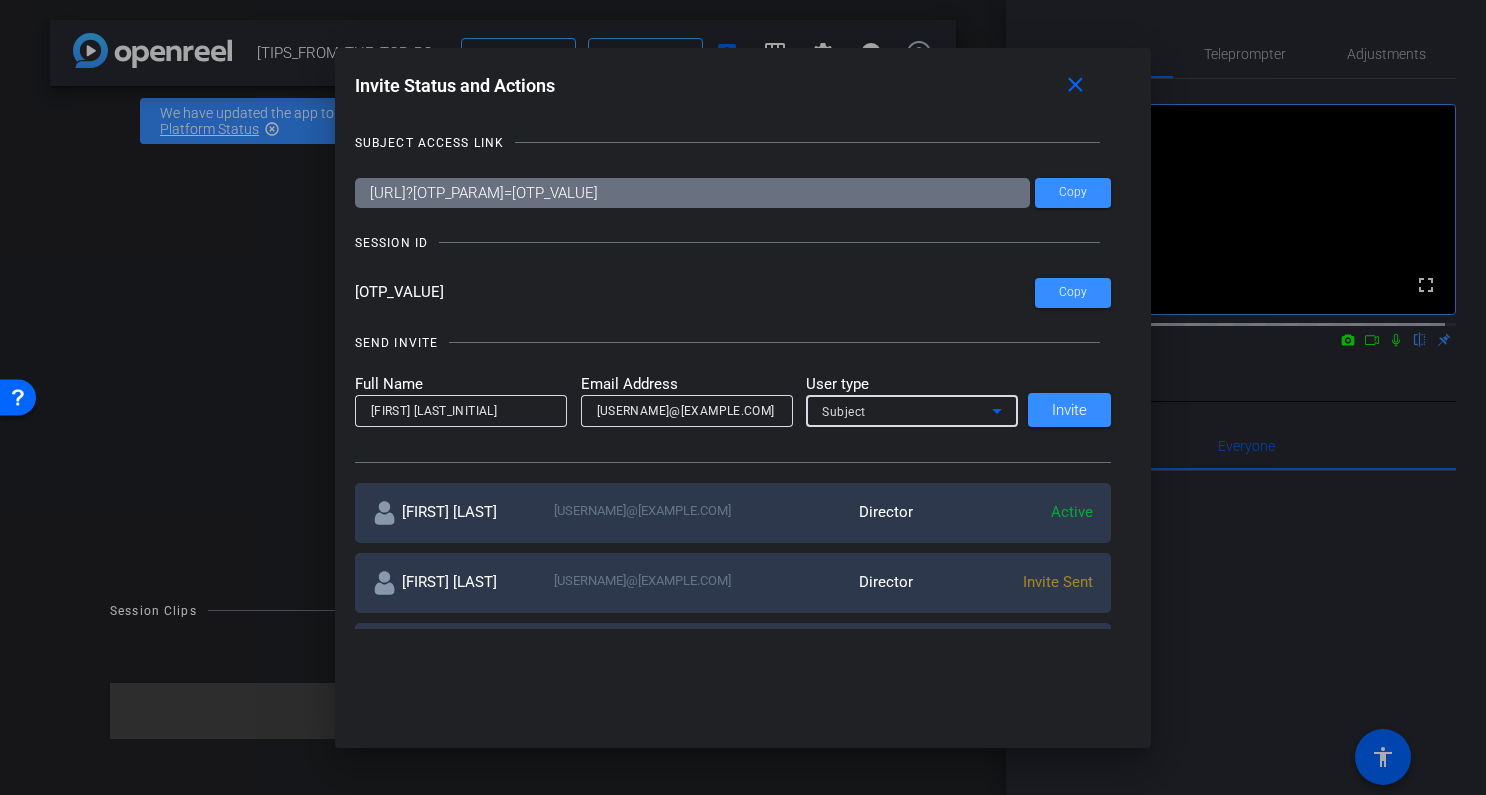 click 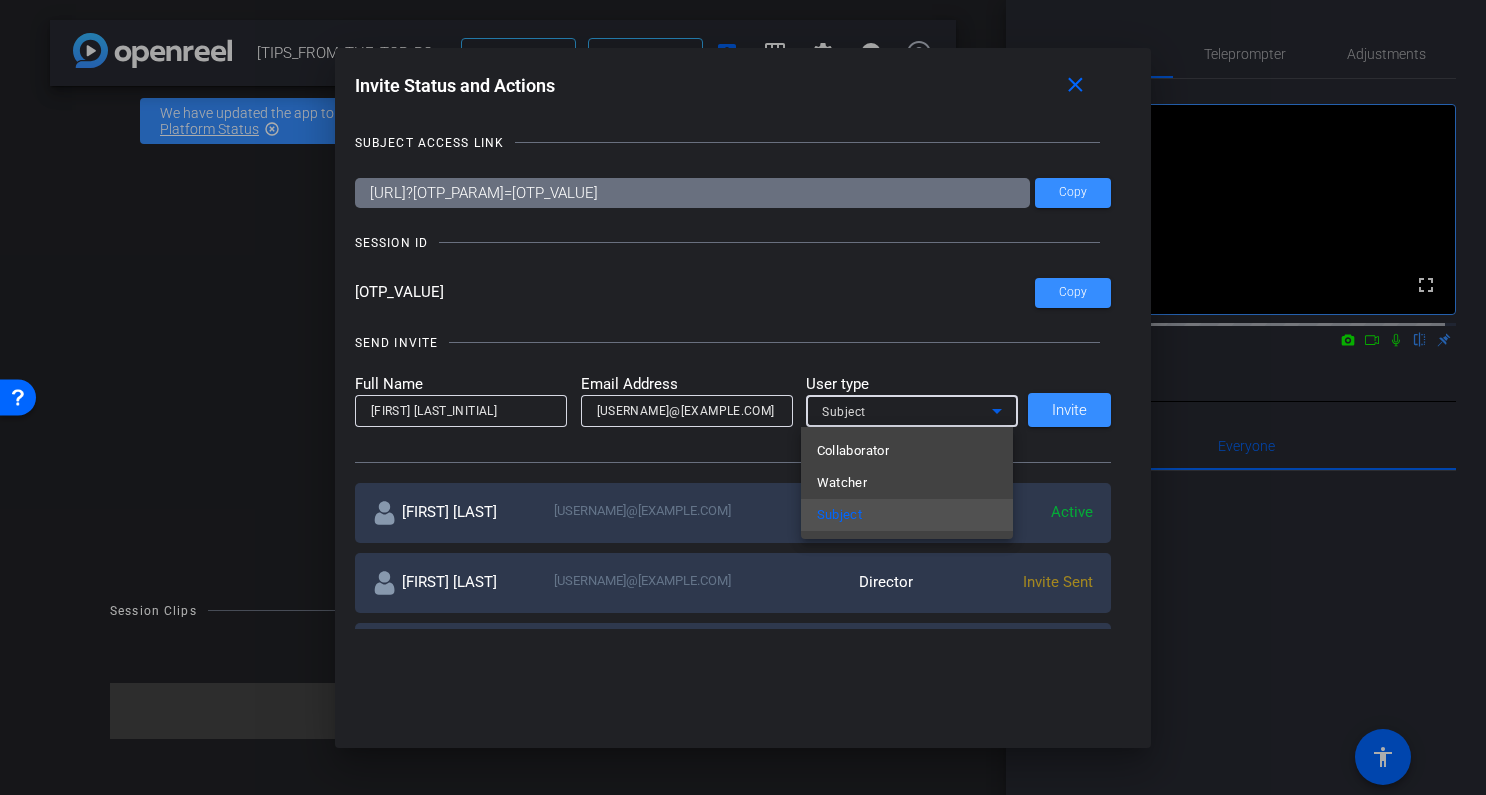 click on "Watcher" at bounding box center (907, 483) 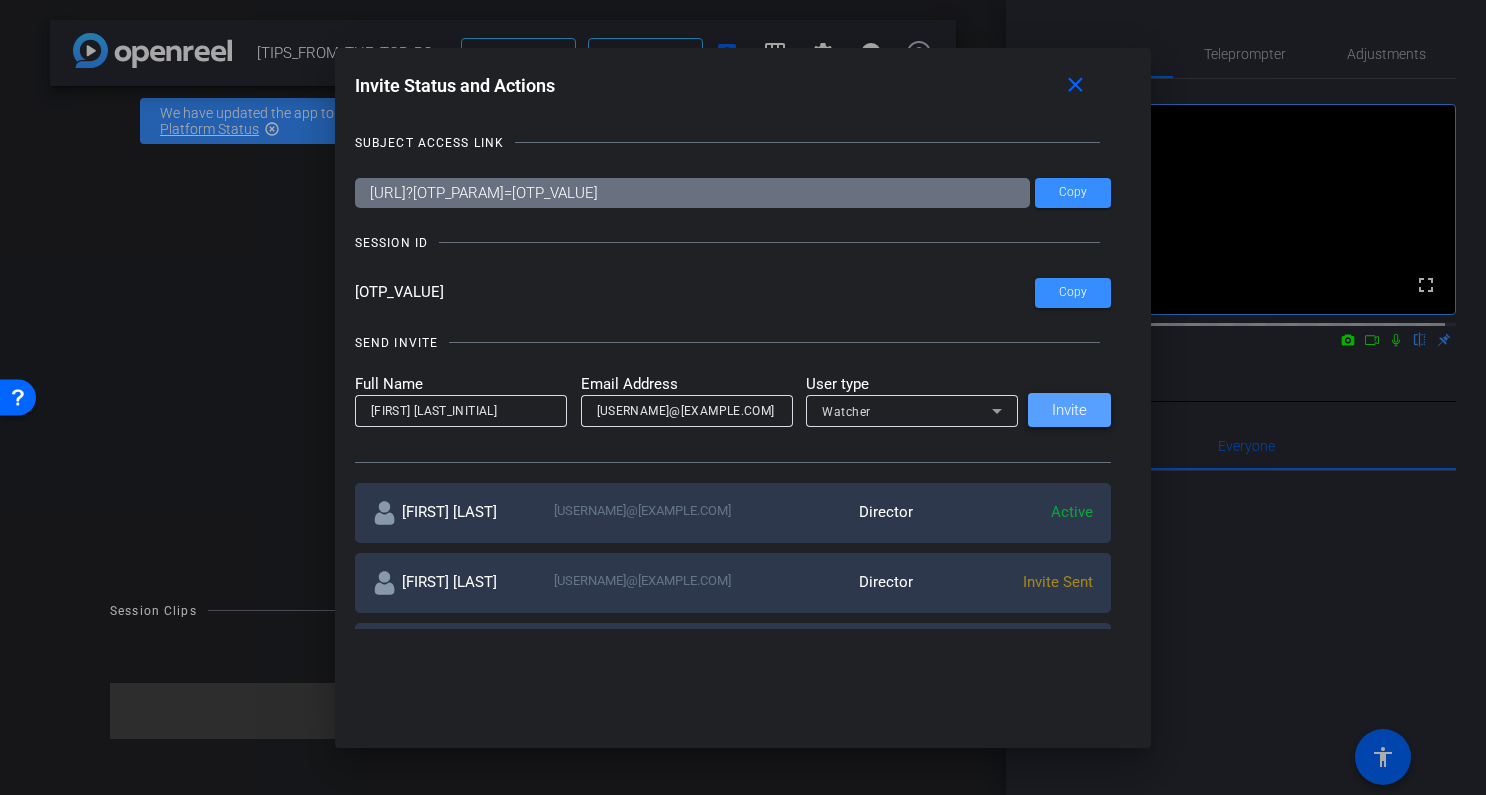 click at bounding box center [1069, 410] 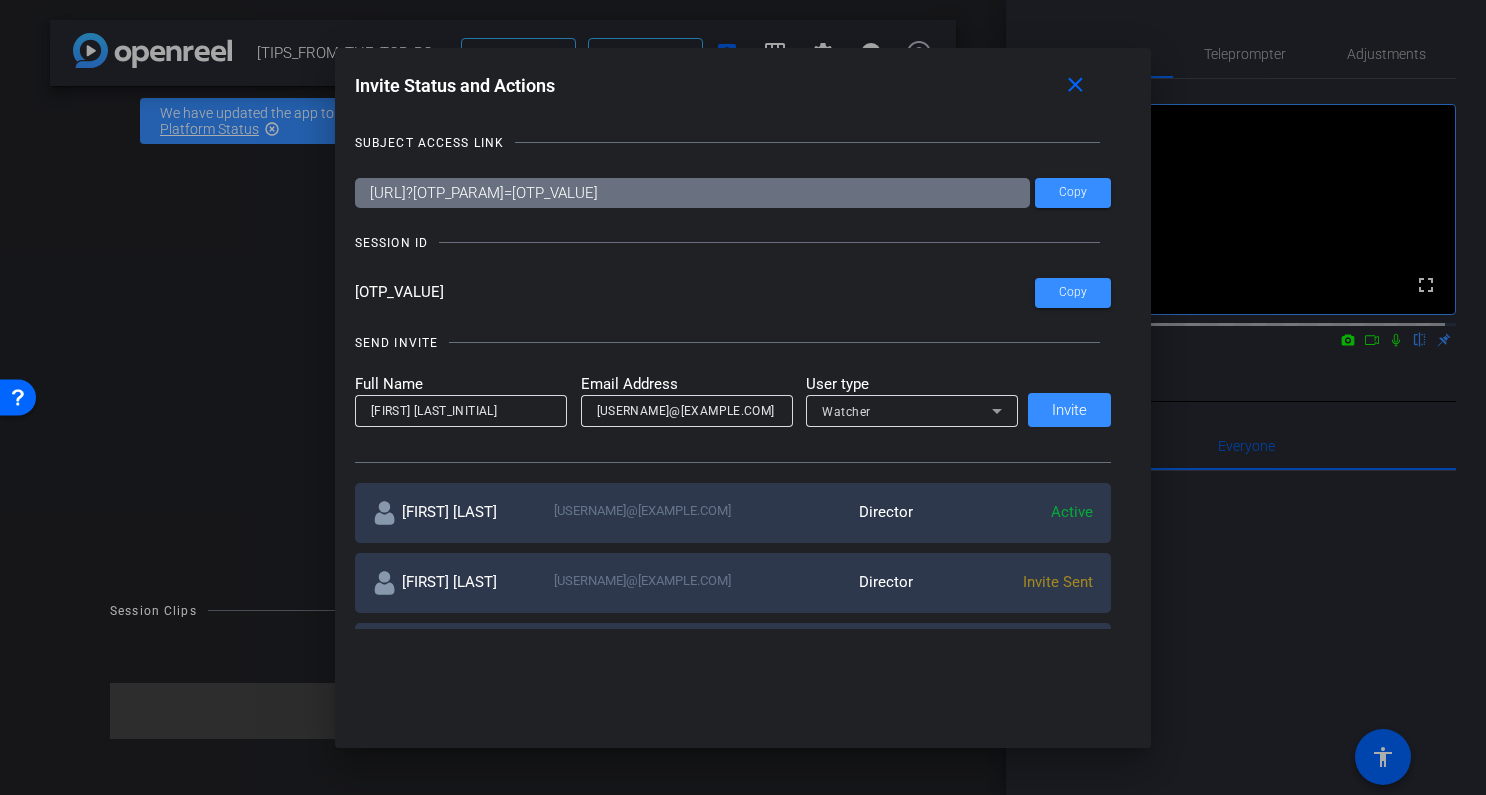 type 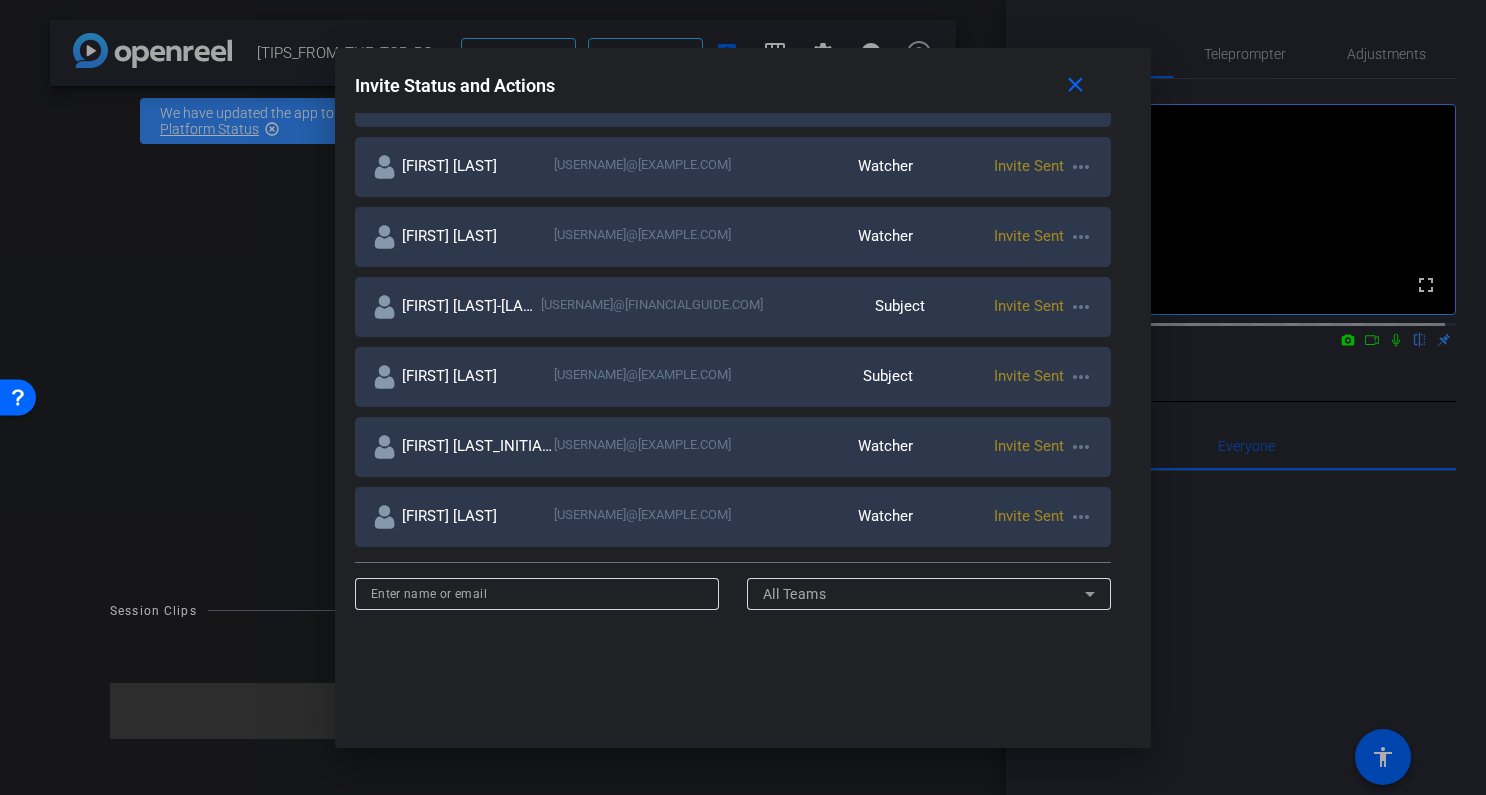 scroll, scrollTop: 0, scrollLeft: 0, axis: both 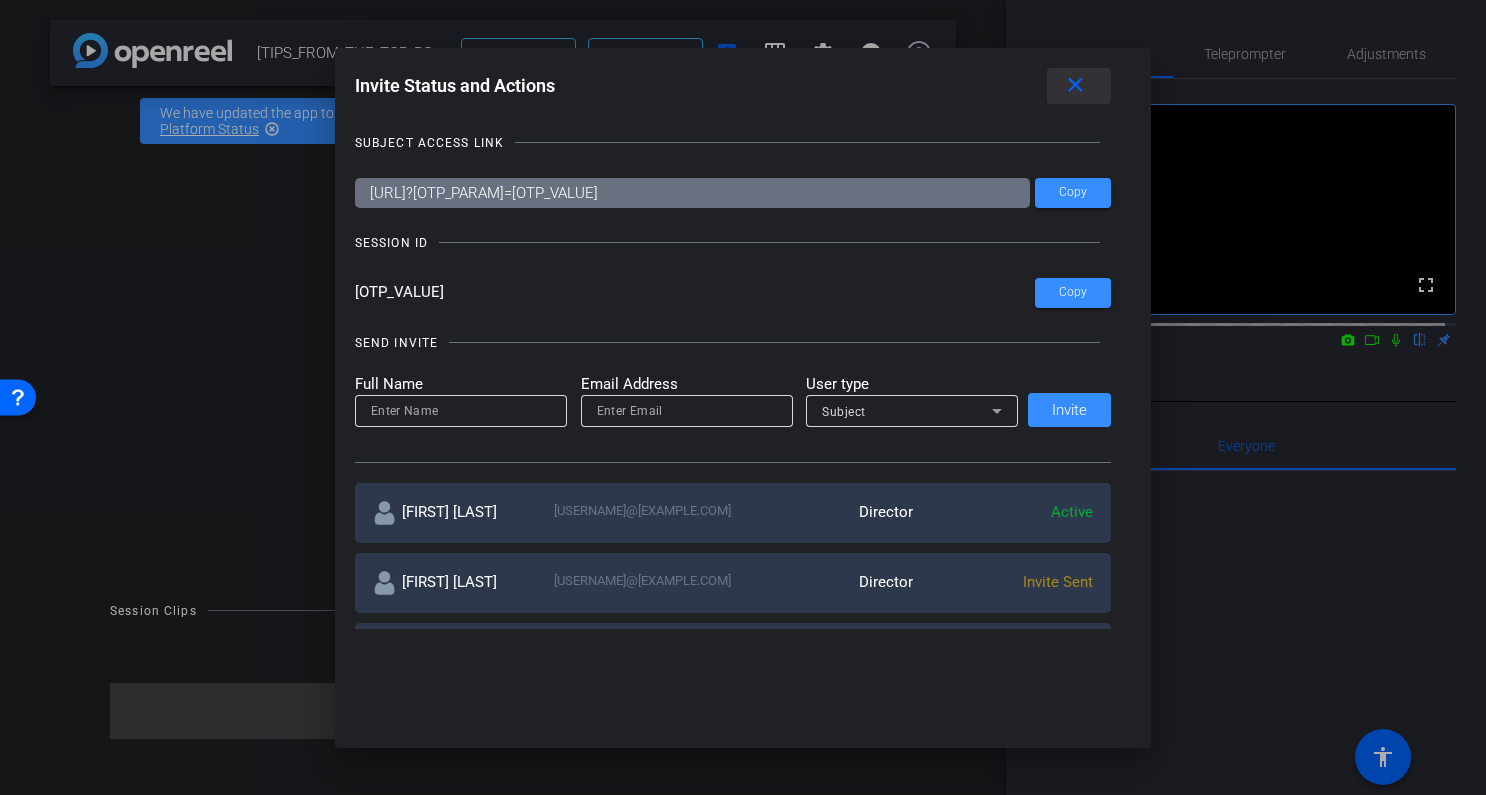 click on "close" at bounding box center [1075, 85] 